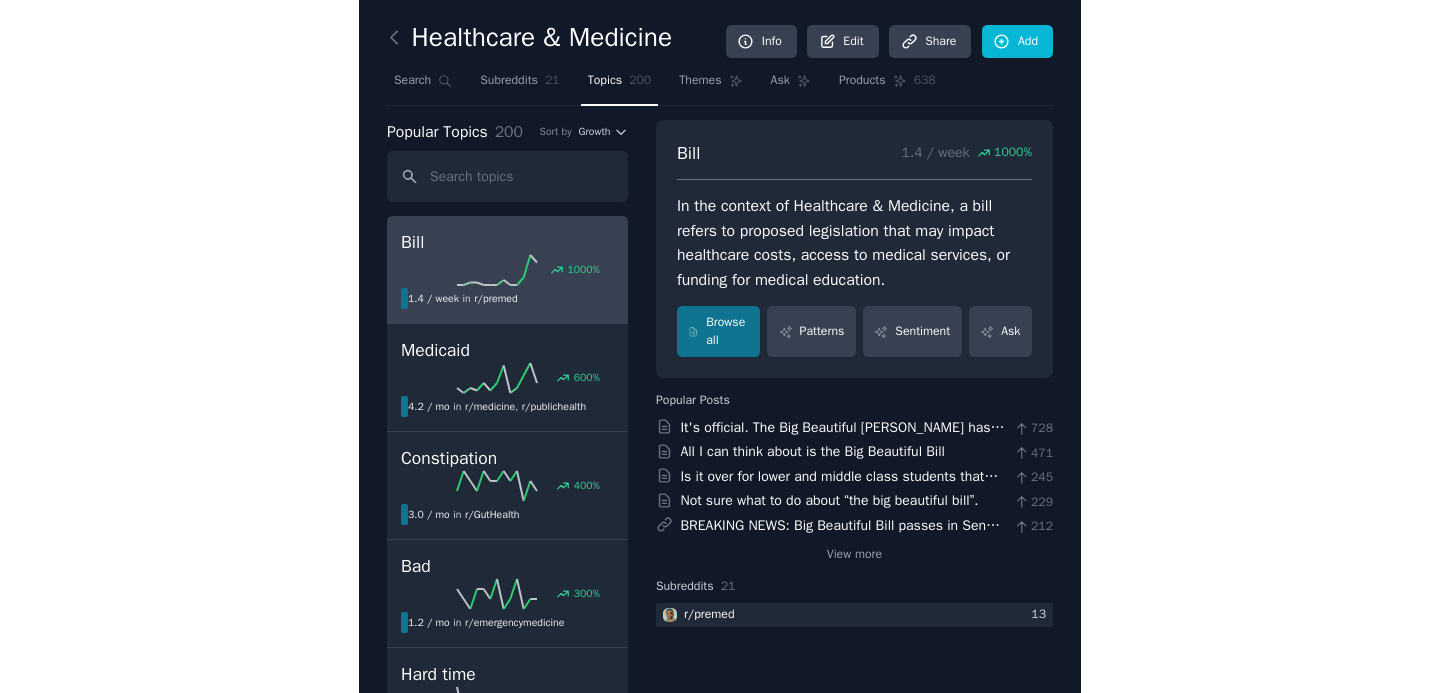 scroll, scrollTop: 0, scrollLeft: 0, axis: both 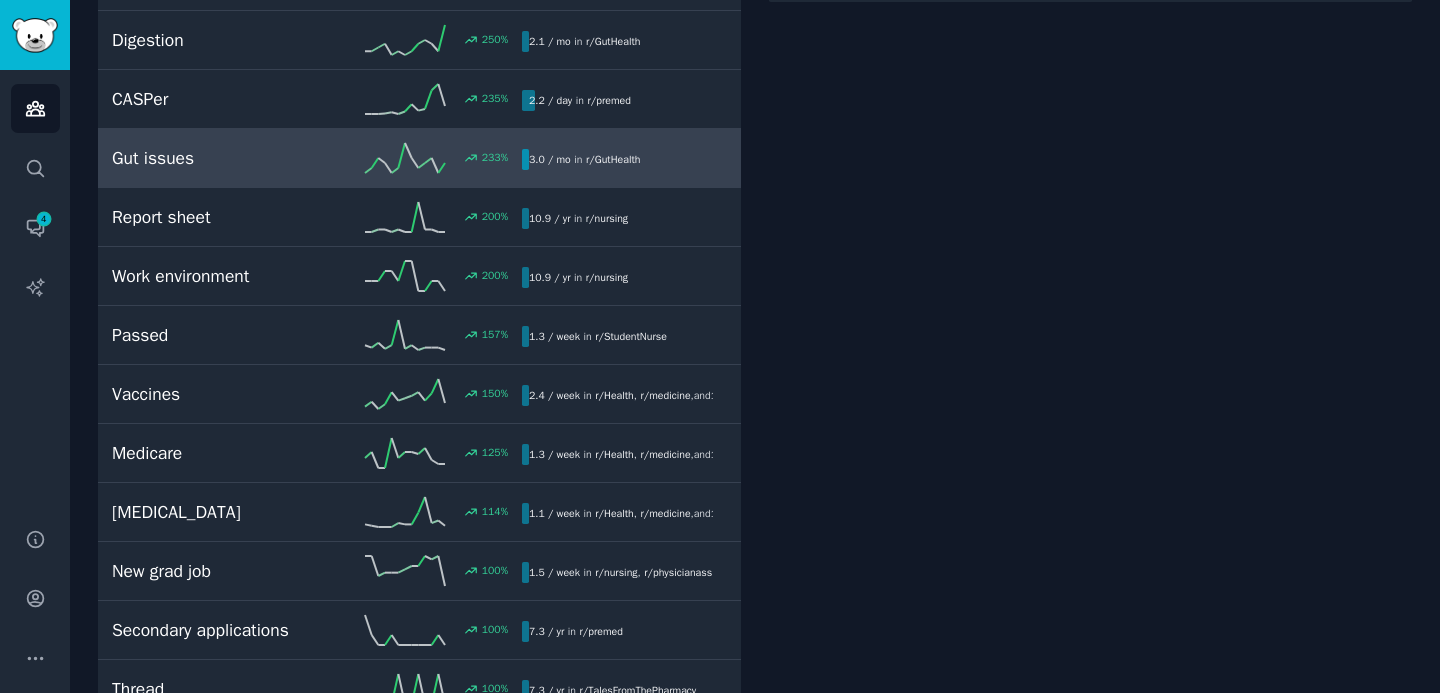 click on "Gut issues" at bounding box center [214, 158] 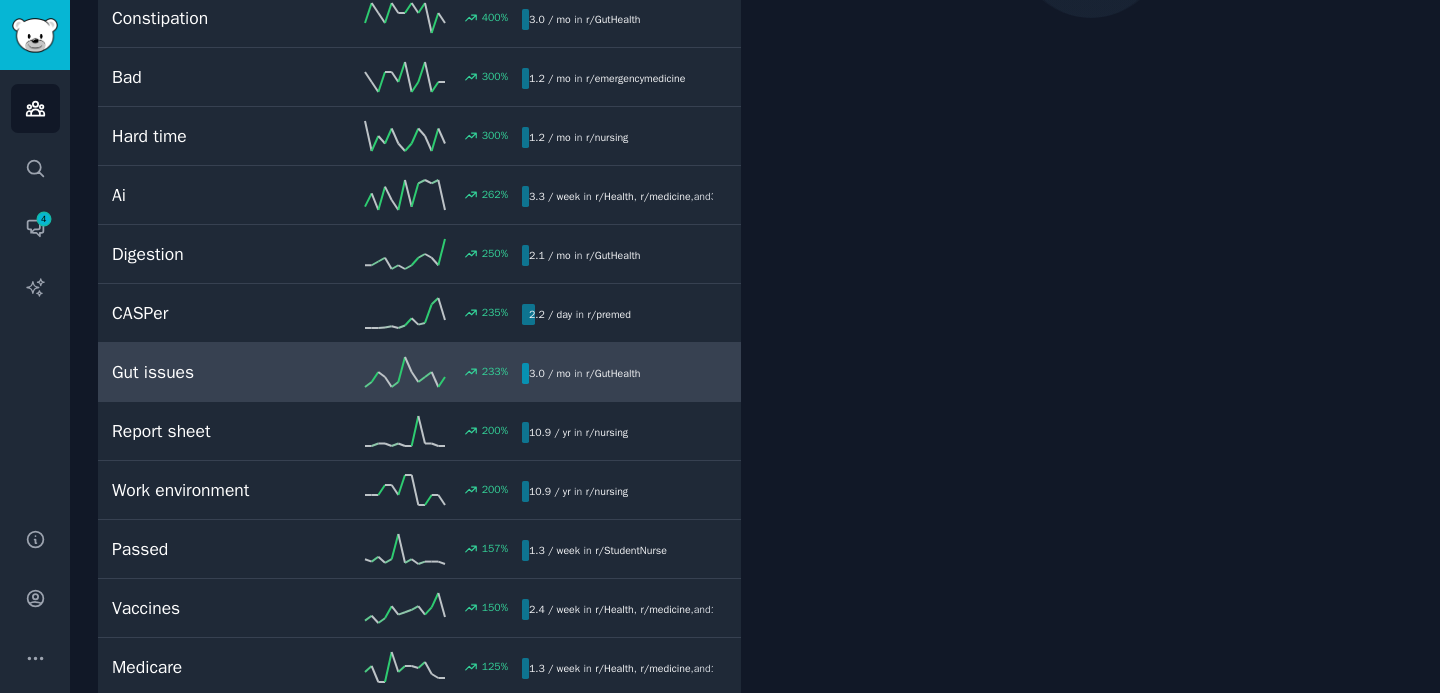 scroll, scrollTop: 112, scrollLeft: 0, axis: vertical 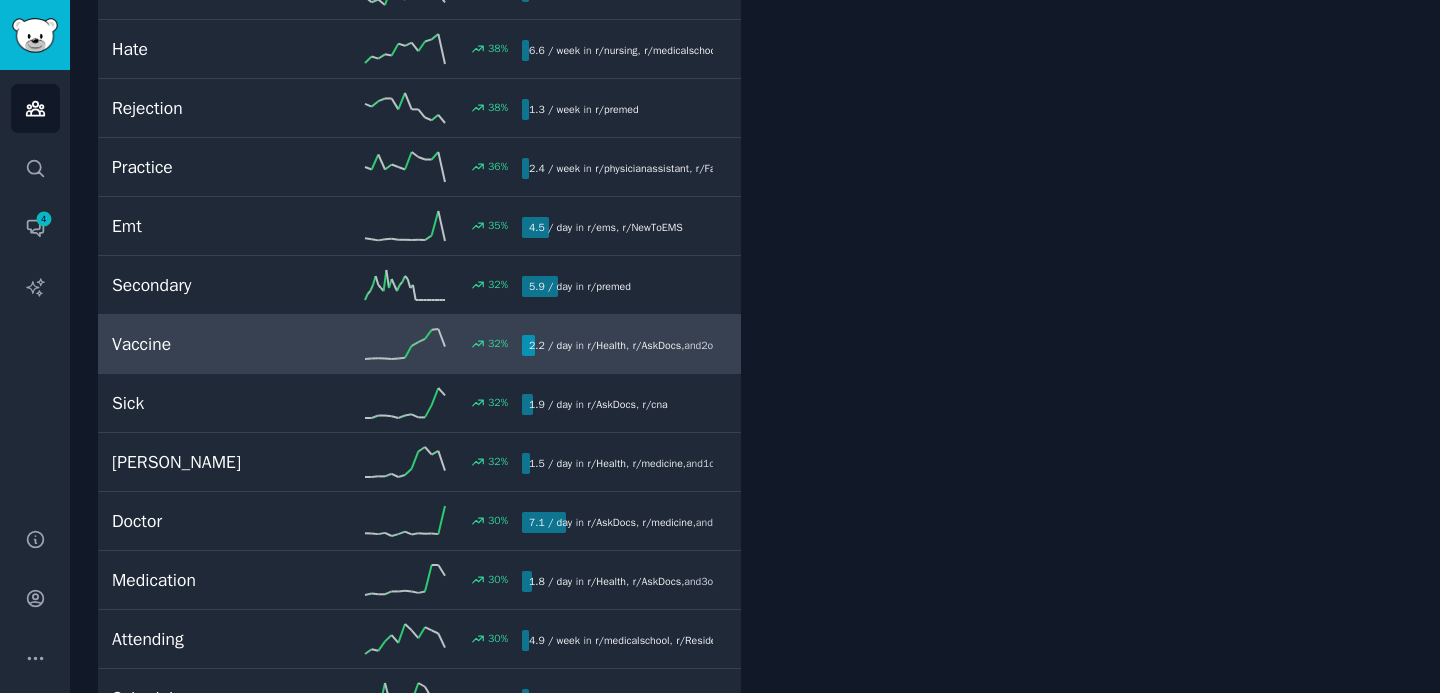click on "2.2 / day  in    r/ Health ,  r/ AskDocs ,   and  2  other s" at bounding box center (617, 345) 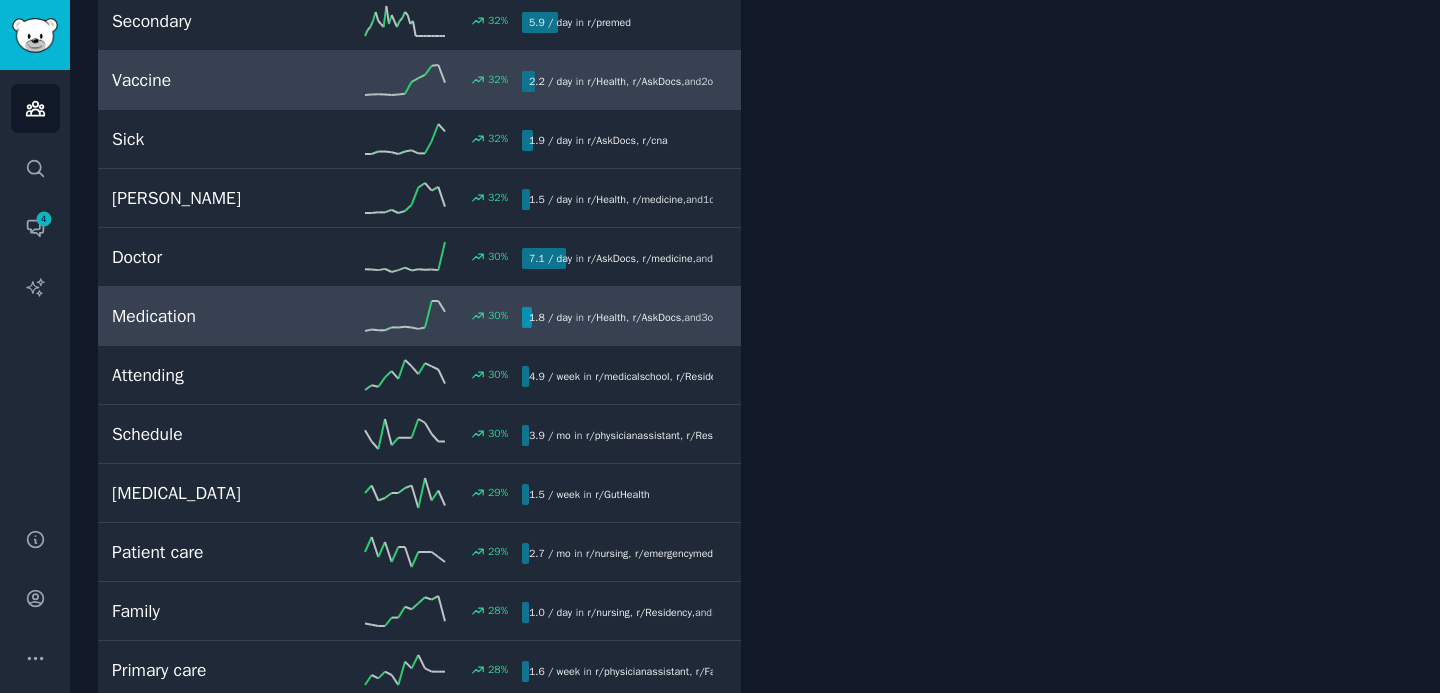 scroll, scrollTop: 2756, scrollLeft: 0, axis: vertical 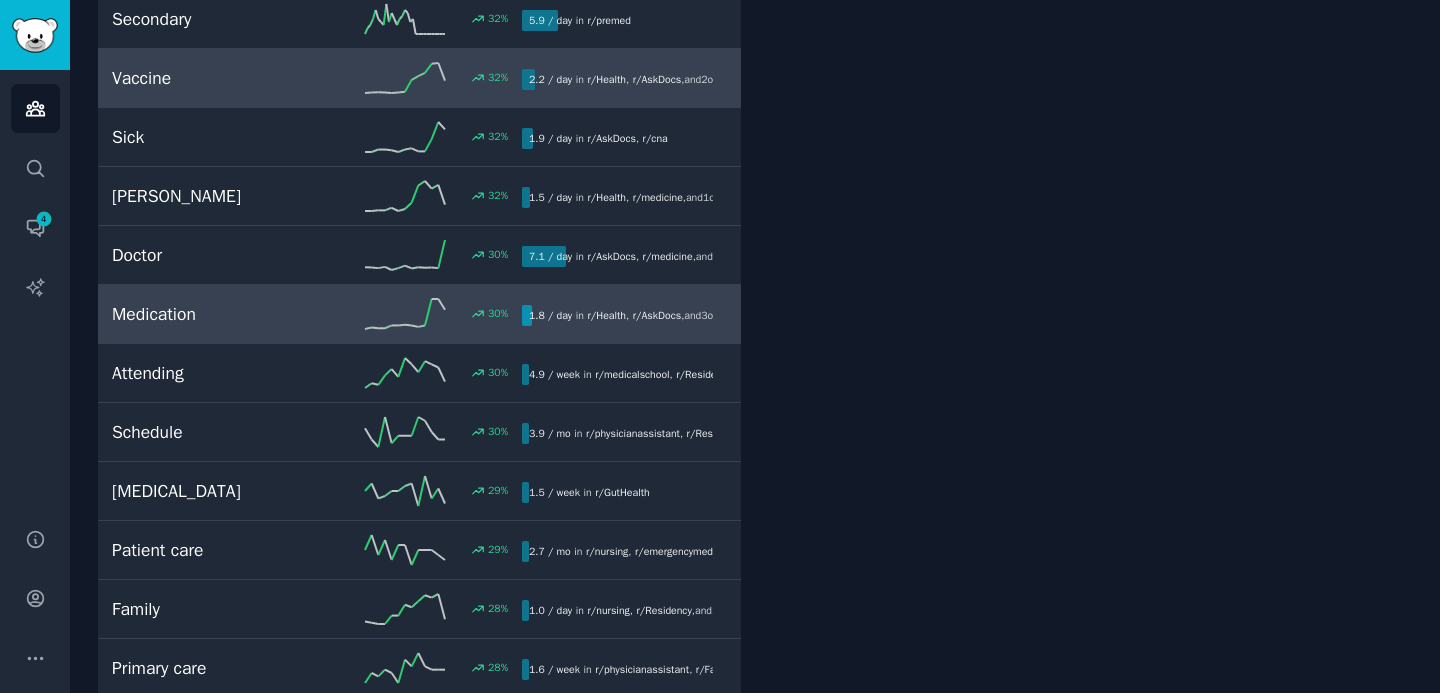 click on "30 %" at bounding box center (419, 314) 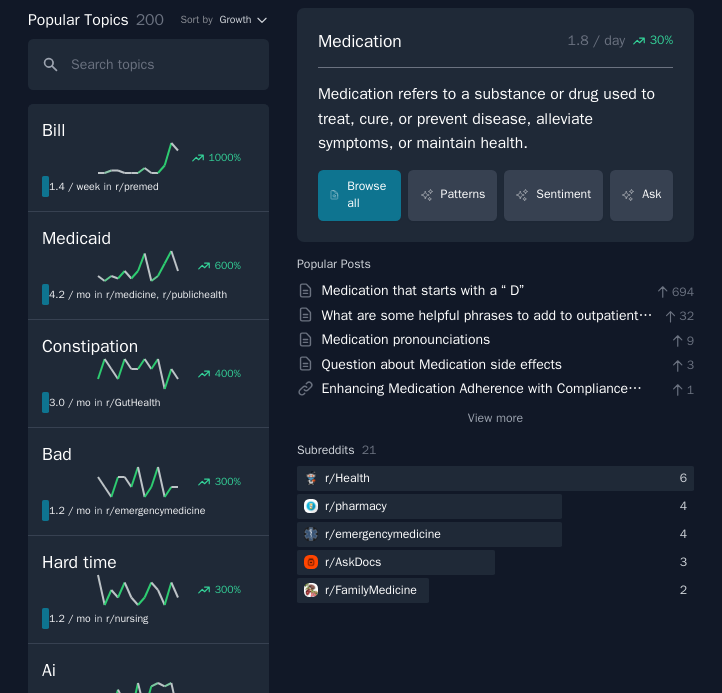 scroll, scrollTop: 119, scrollLeft: 0, axis: vertical 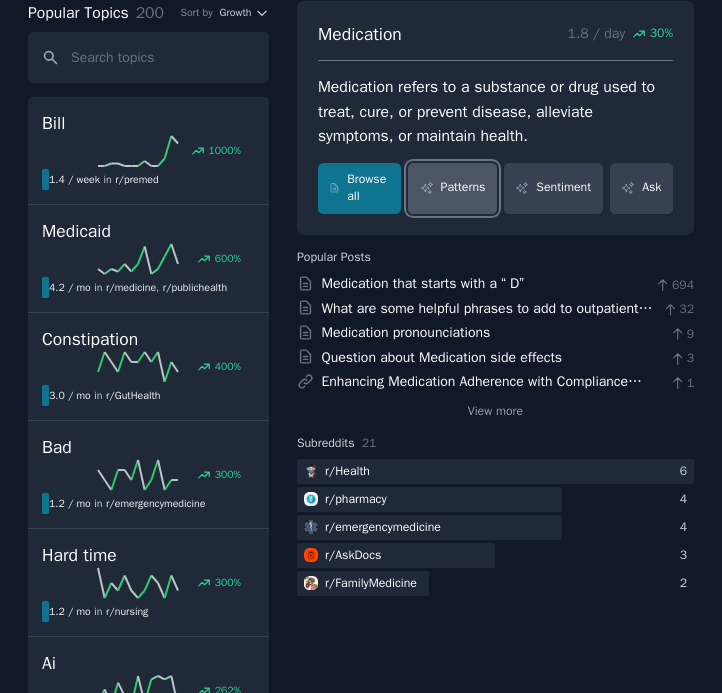 click on "Patterns" at bounding box center [452, 188] 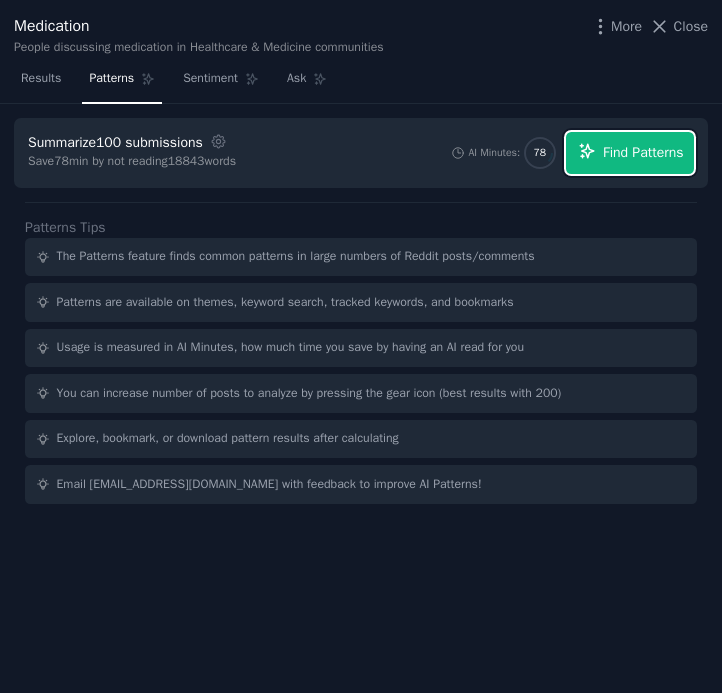click on "Find Patterns" at bounding box center (630, 153) 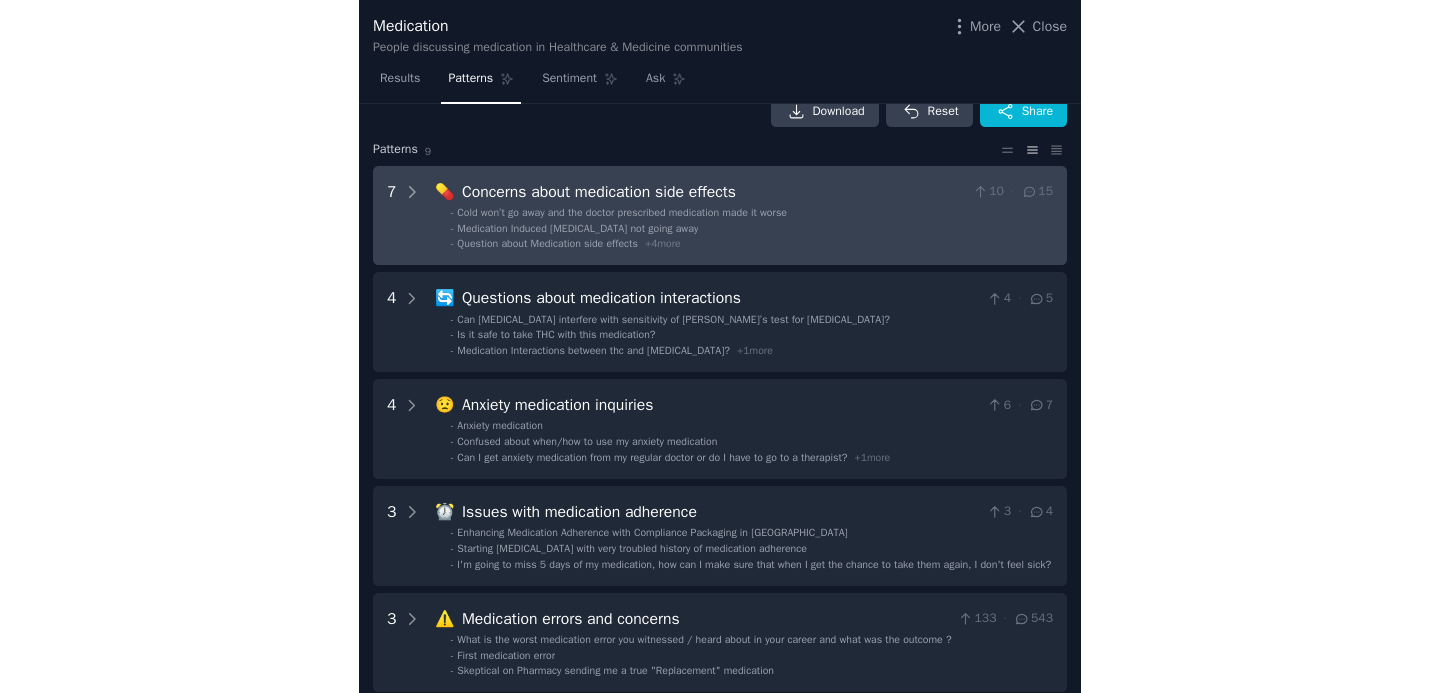 scroll, scrollTop: 0, scrollLeft: 0, axis: both 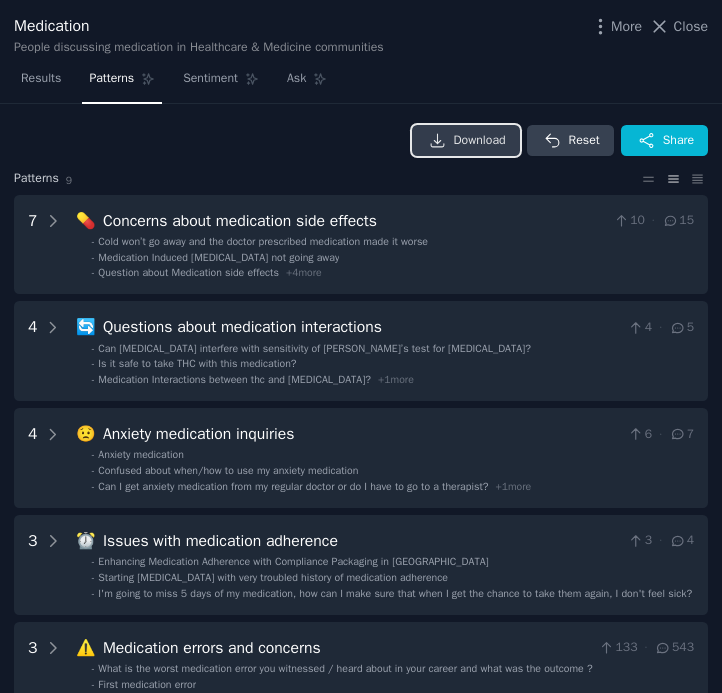 click on "Download" at bounding box center (480, 141) 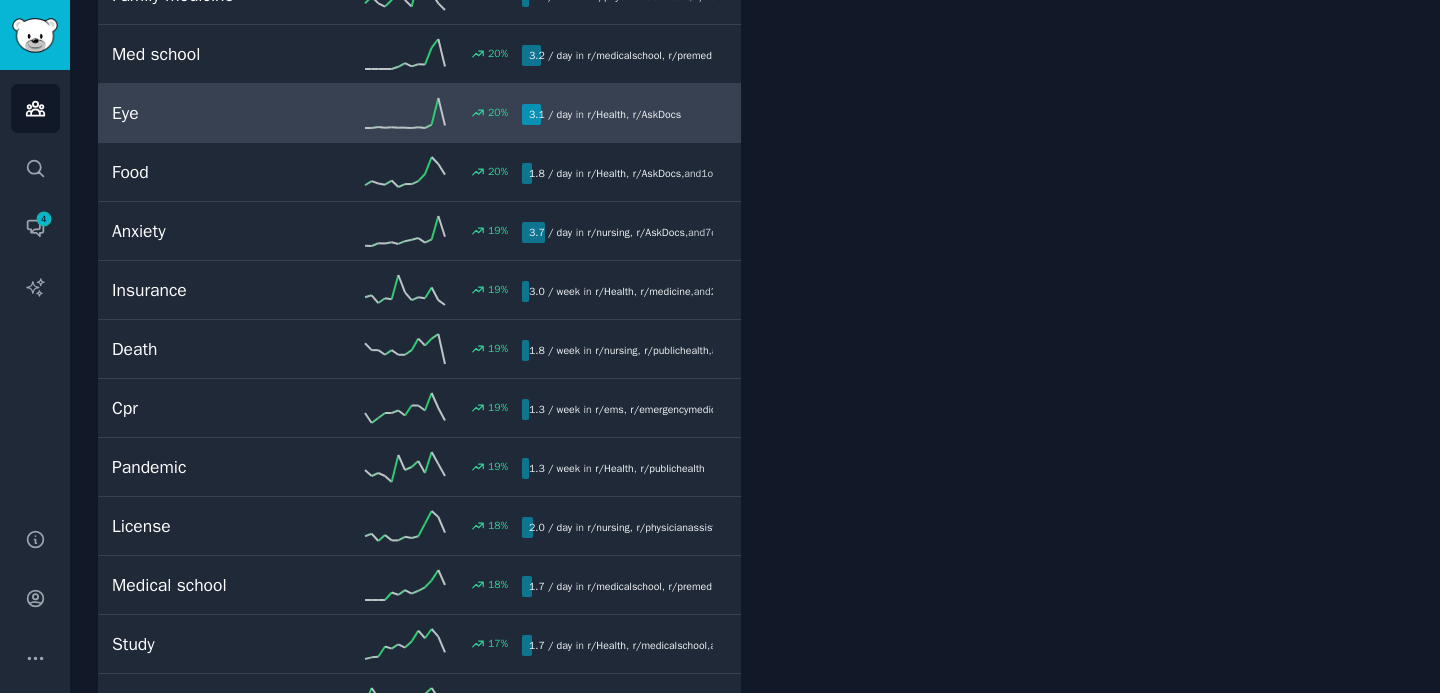 scroll, scrollTop: 3794, scrollLeft: 0, axis: vertical 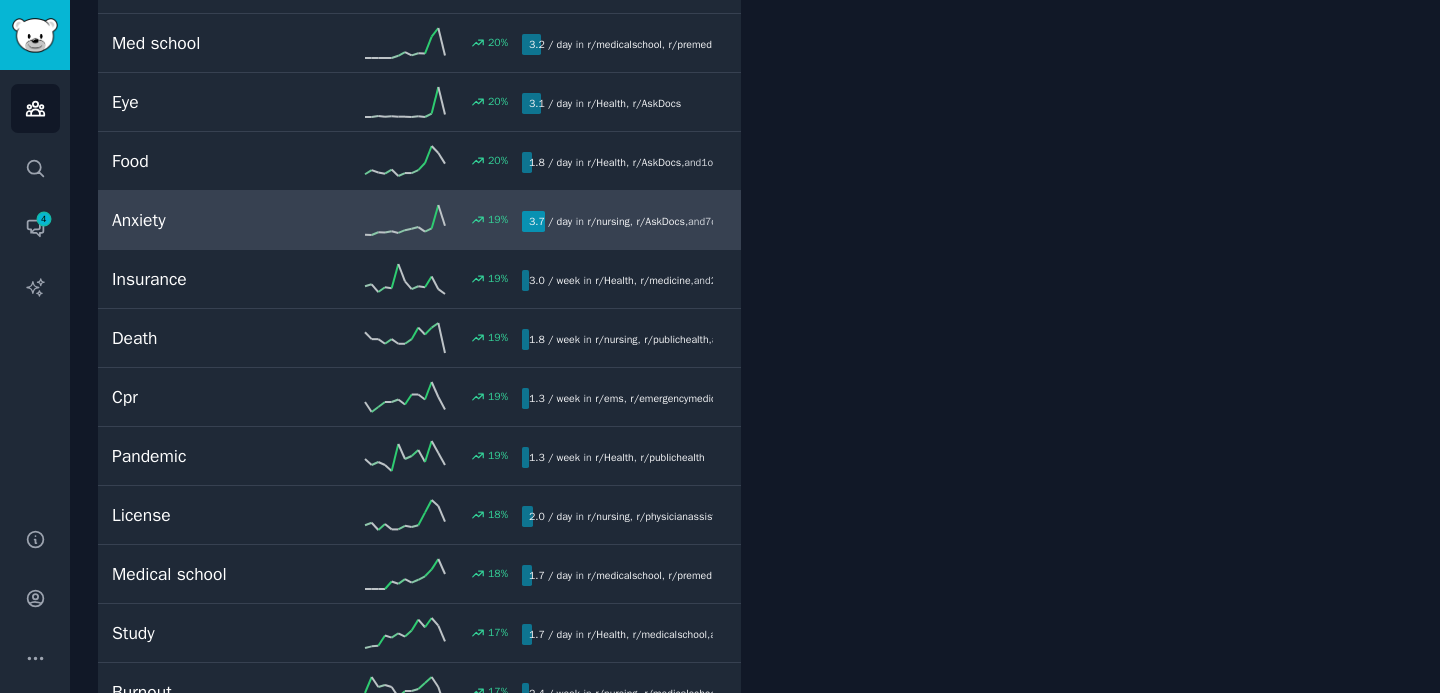 click on "19 %" at bounding box center (419, 220) 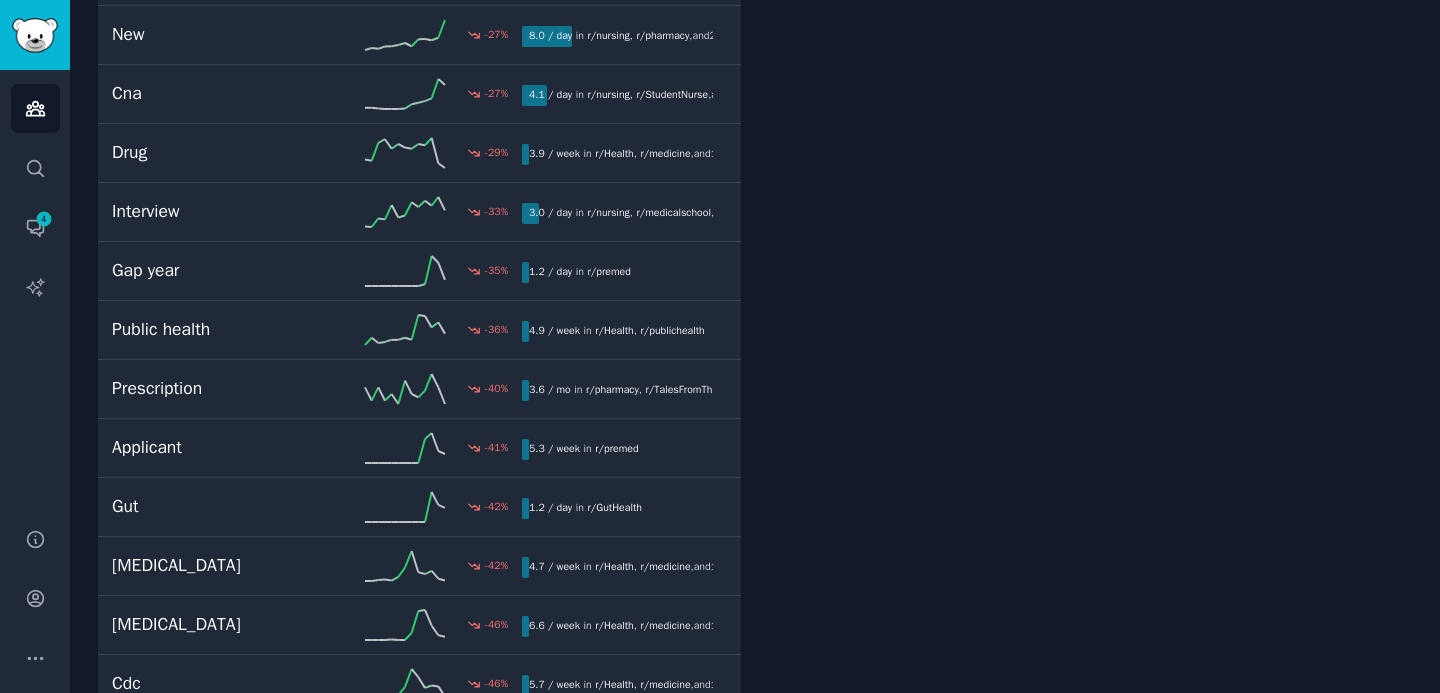 scroll, scrollTop: 10403, scrollLeft: 0, axis: vertical 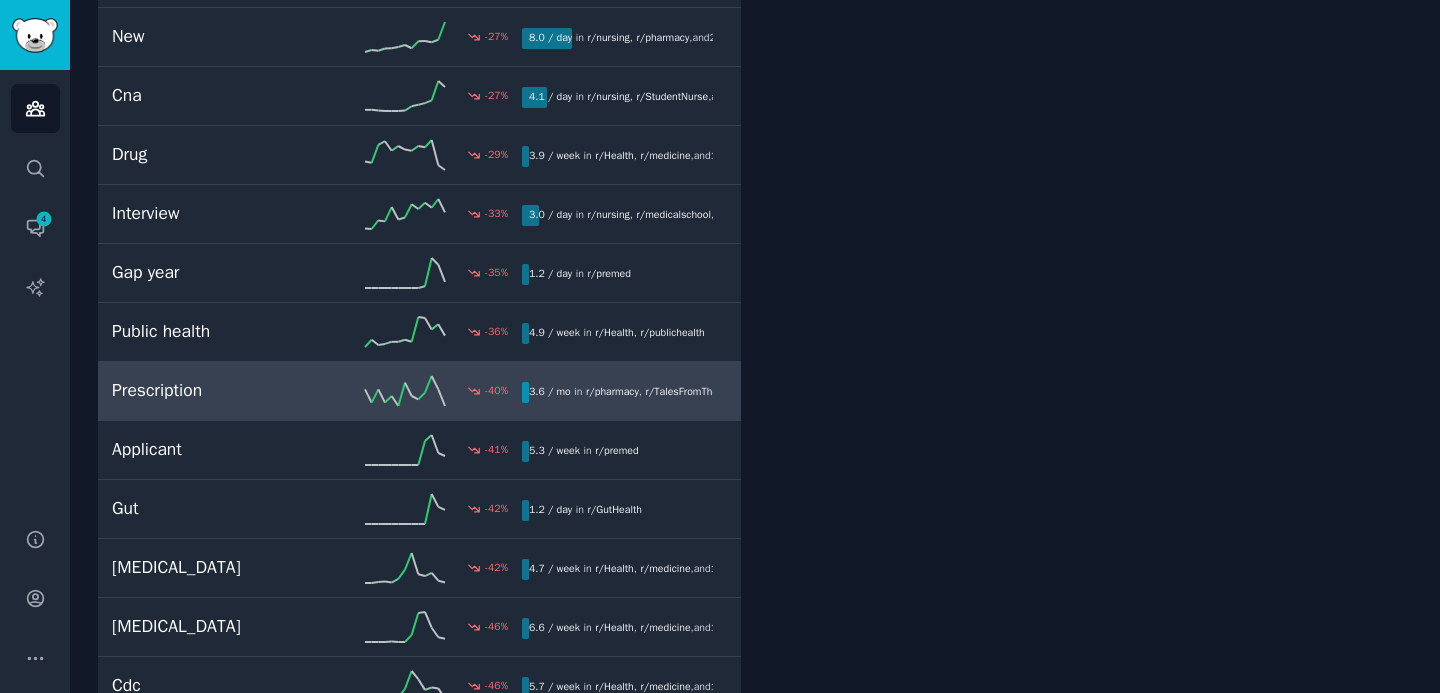 click on "Prescription" at bounding box center [214, 390] 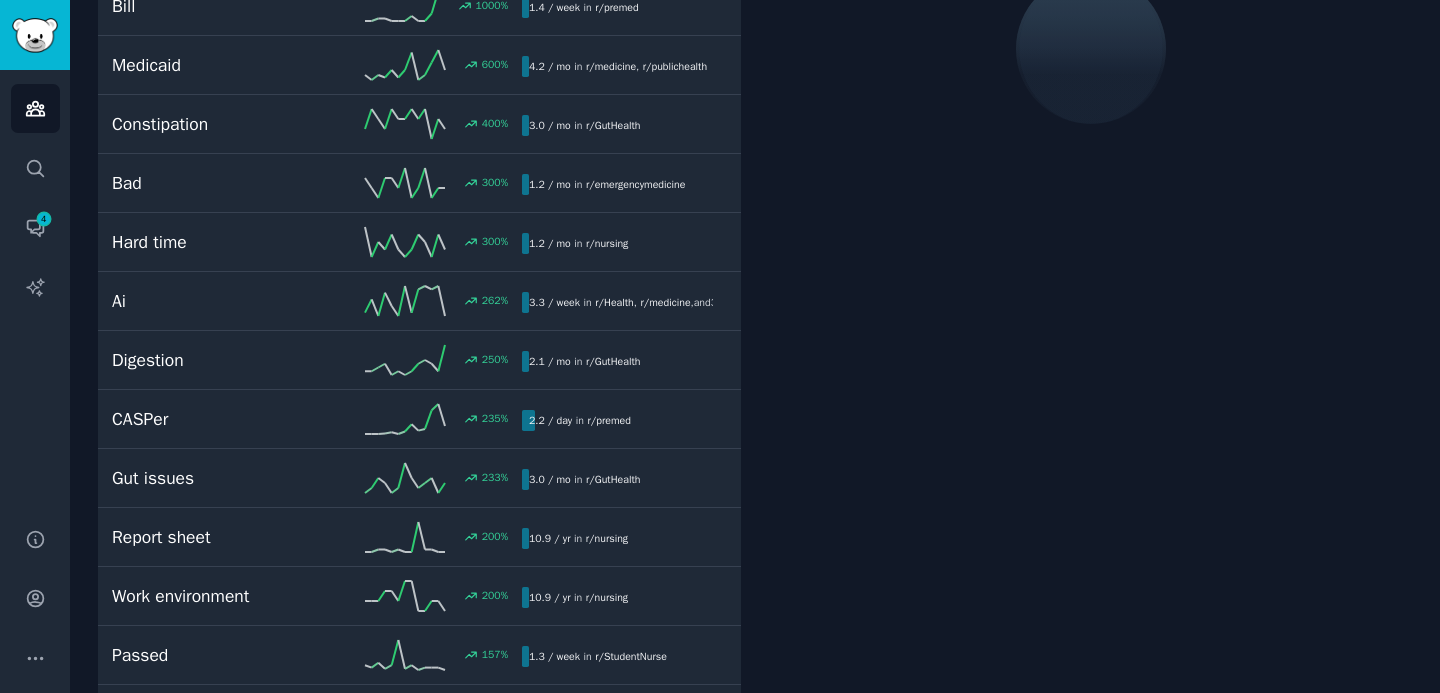 scroll, scrollTop: 112, scrollLeft: 0, axis: vertical 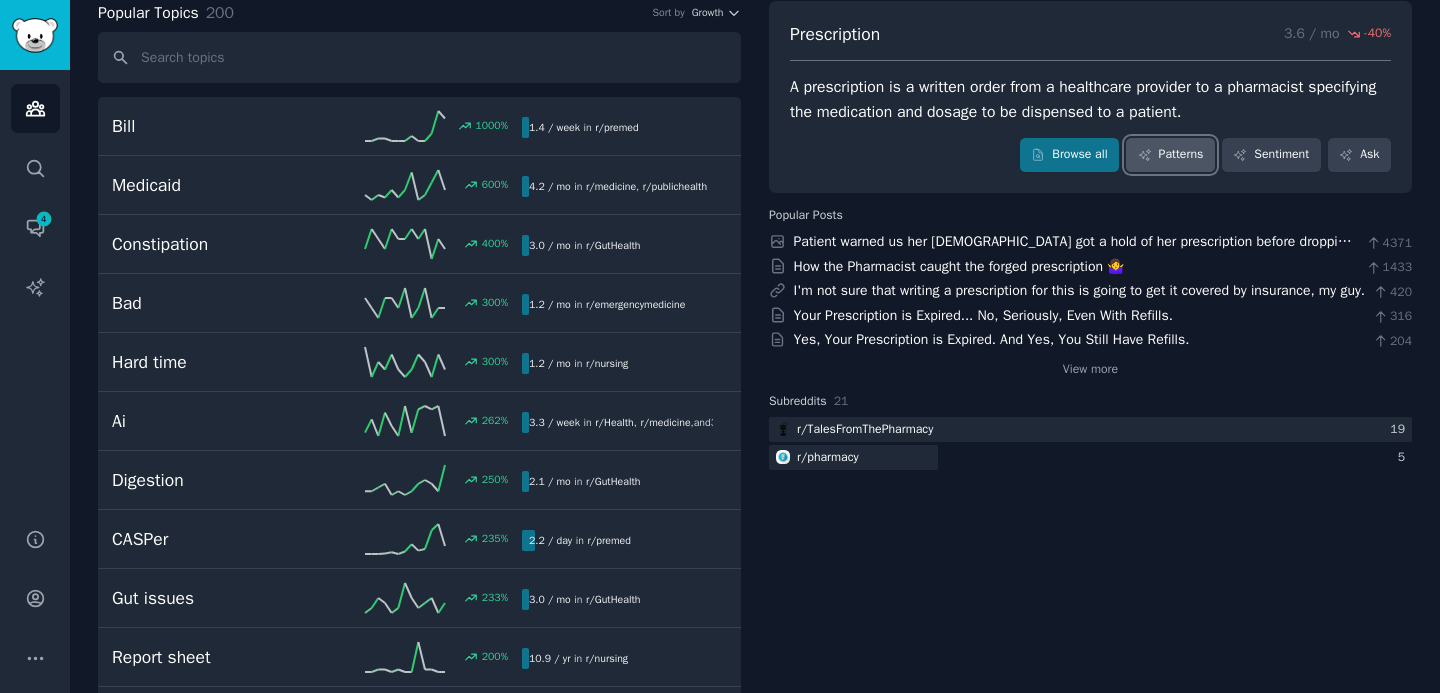 click on "Patterns" at bounding box center (1170, 155) 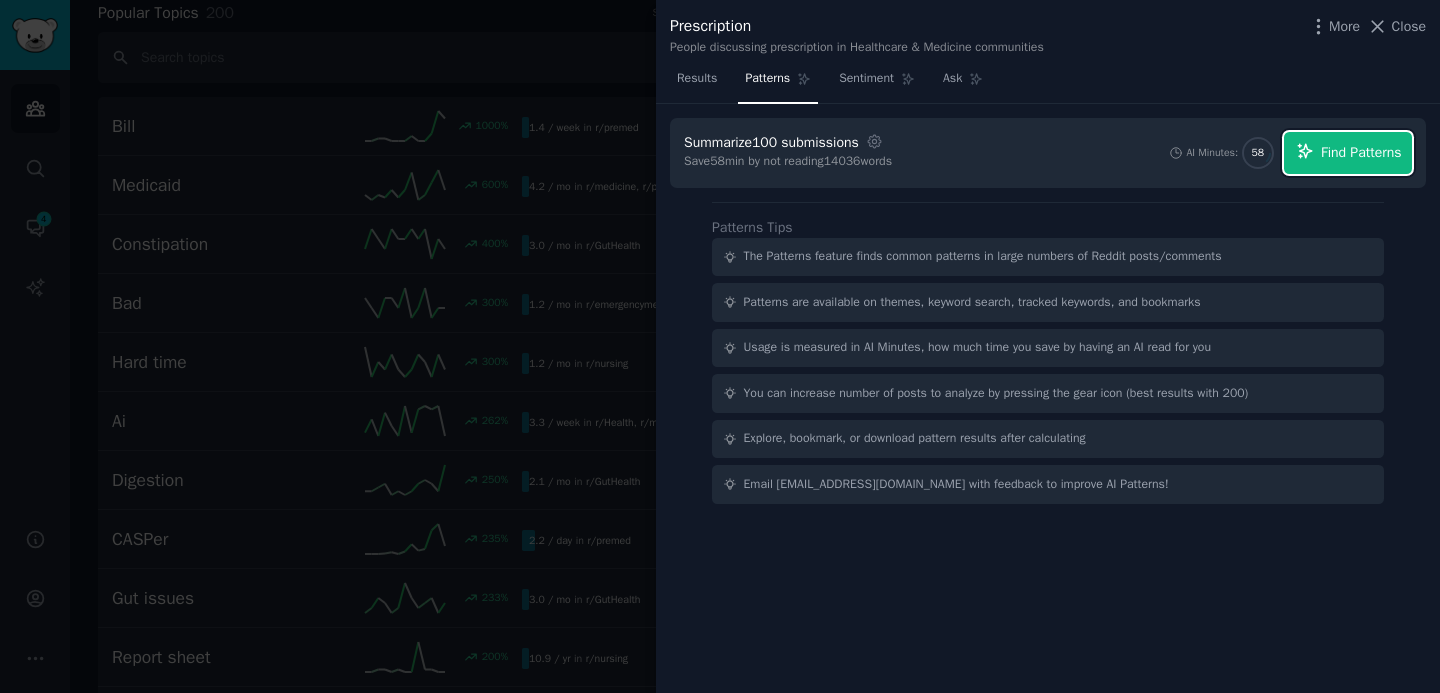 click 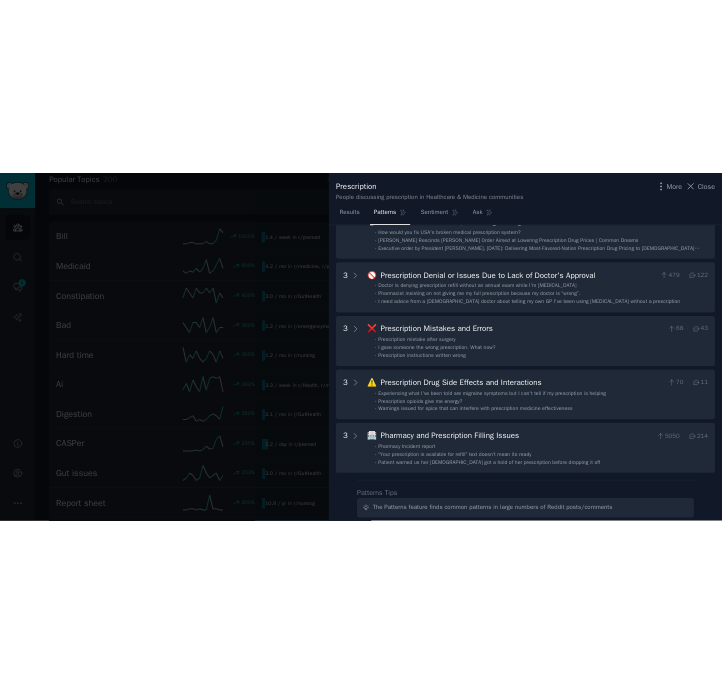 scroll, scrollTop: 0, scrollLeft: 0, axis: both 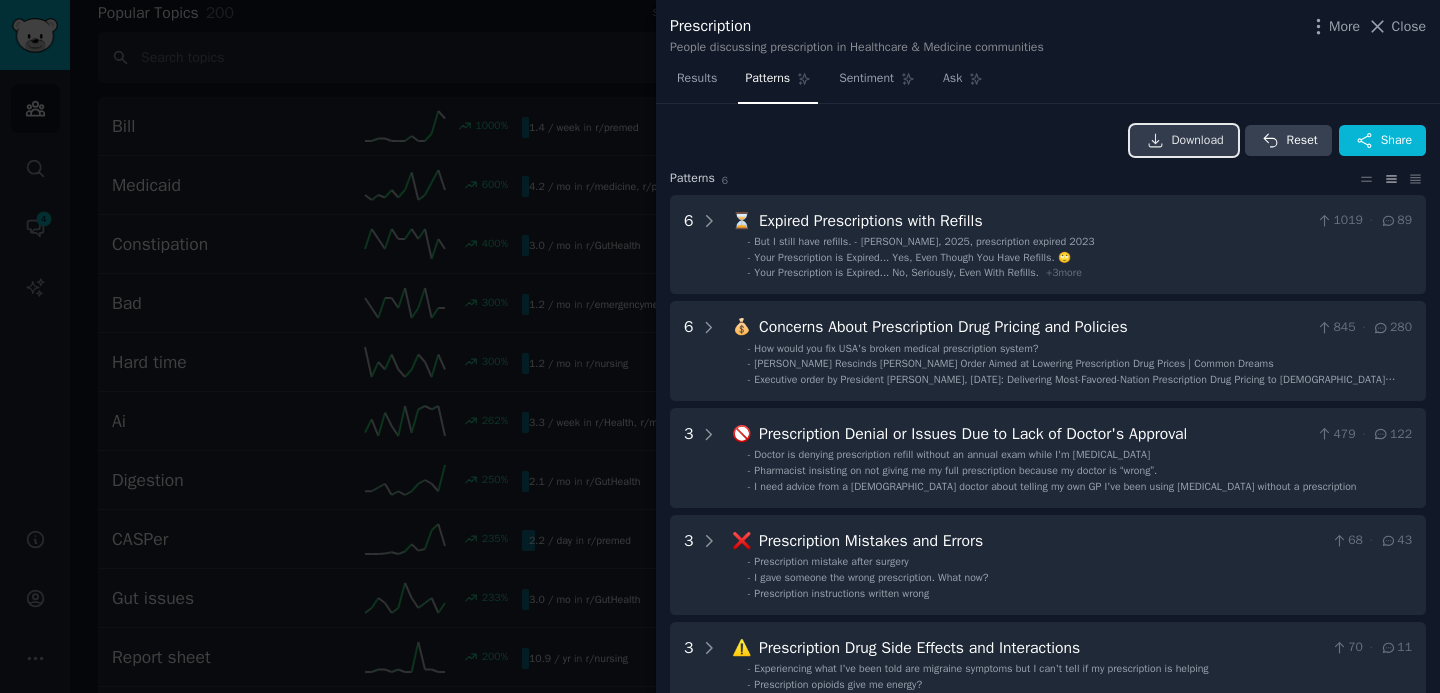 click on "Download" at bounding box center [1198, 141] 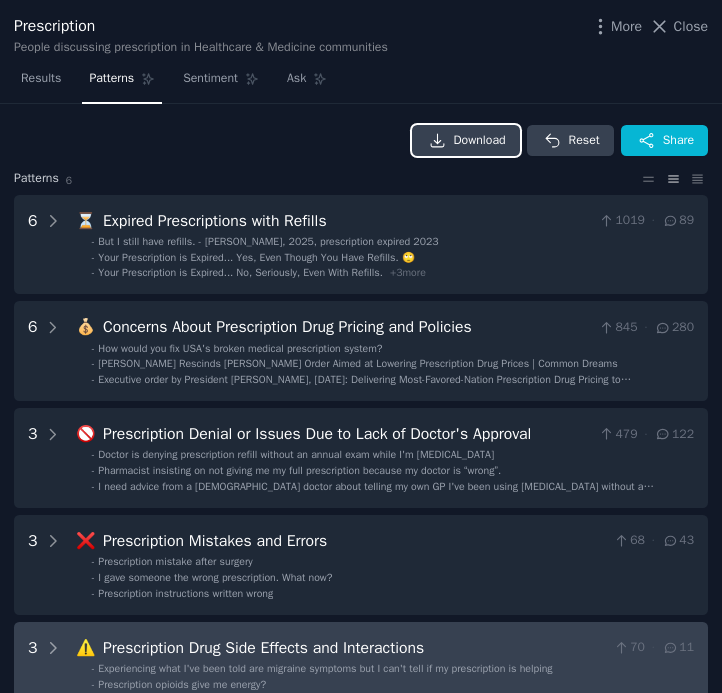 scroll, scrollTop: 119, scrollLeft: 0, axis: vertical 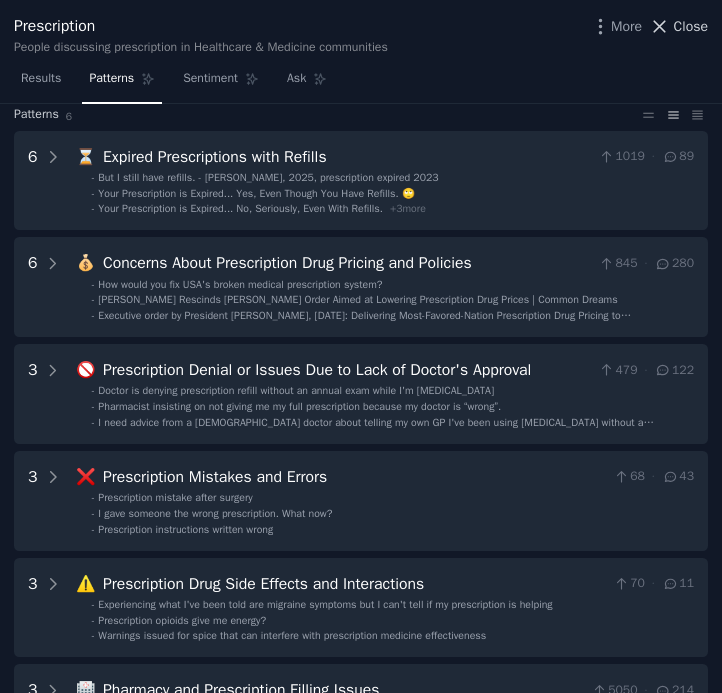 click on "Close" at bounding box center [691, 26] 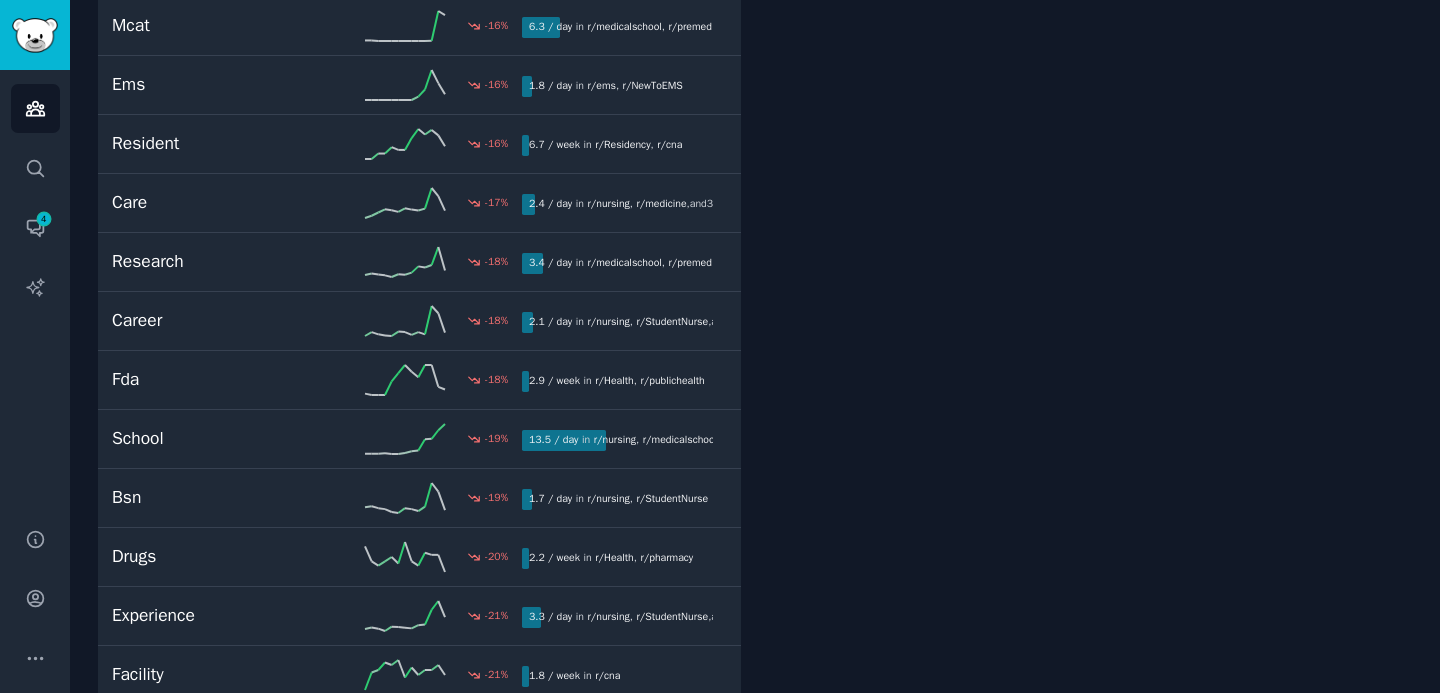 scroll, scrollTop: 9408, scrollLeft: 0, axis: vertical 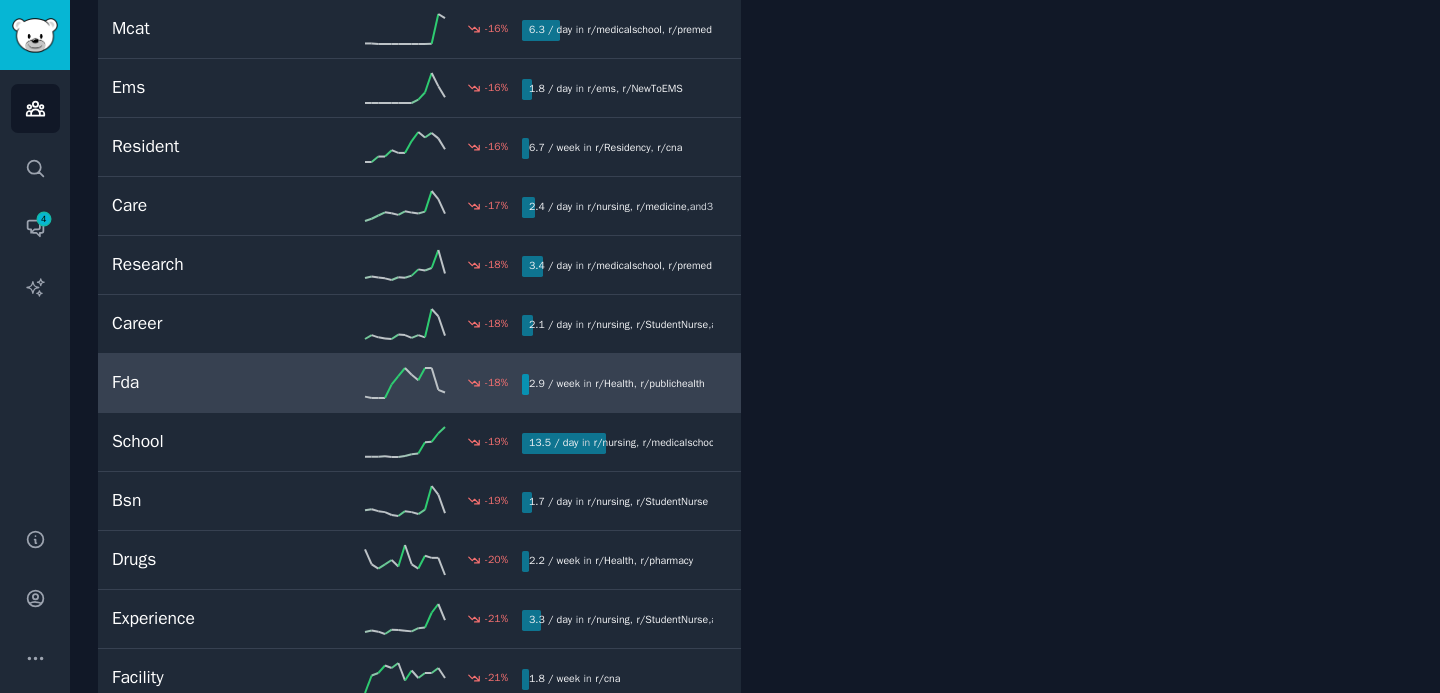click on "Fda -18 % 2.9 / week  in    r/ Health ,  r/ publichealth" at bounding box center (419, 383) 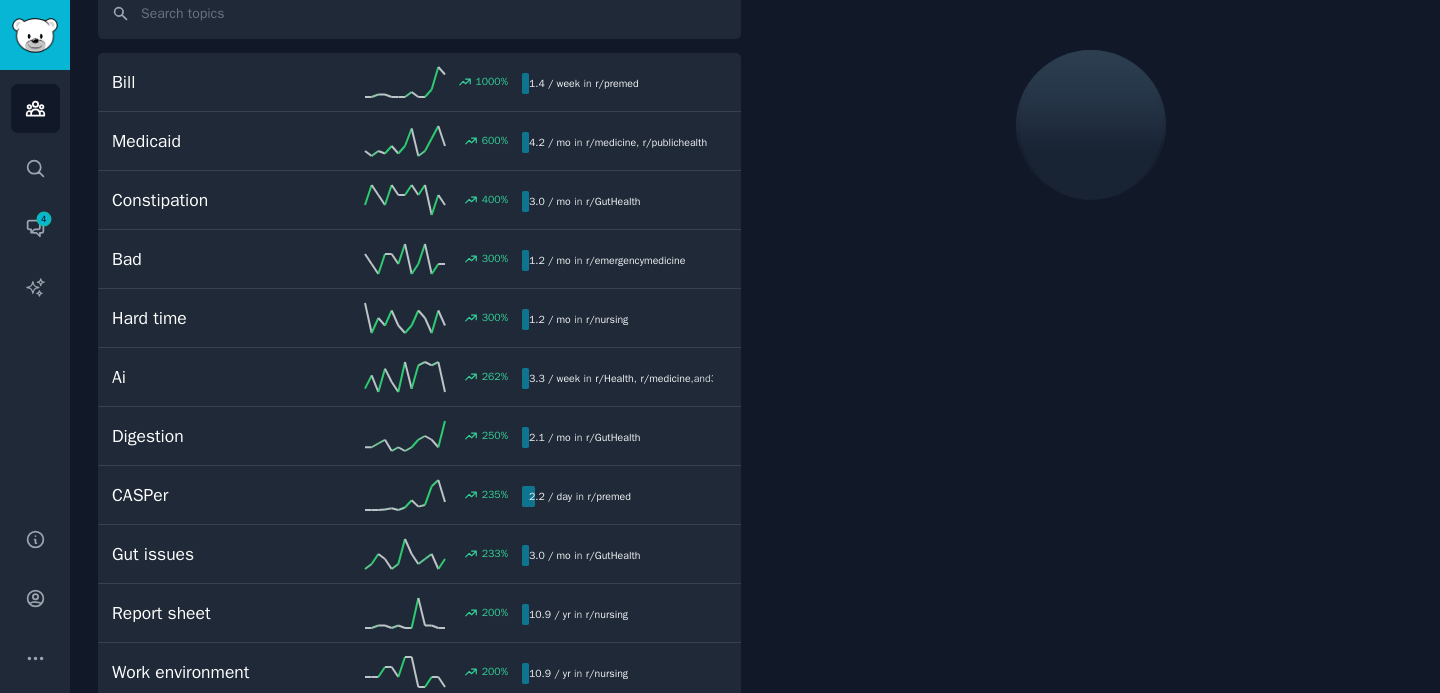 scroll, scrollTop: 112, scrollLeft: 0, axis: vertical 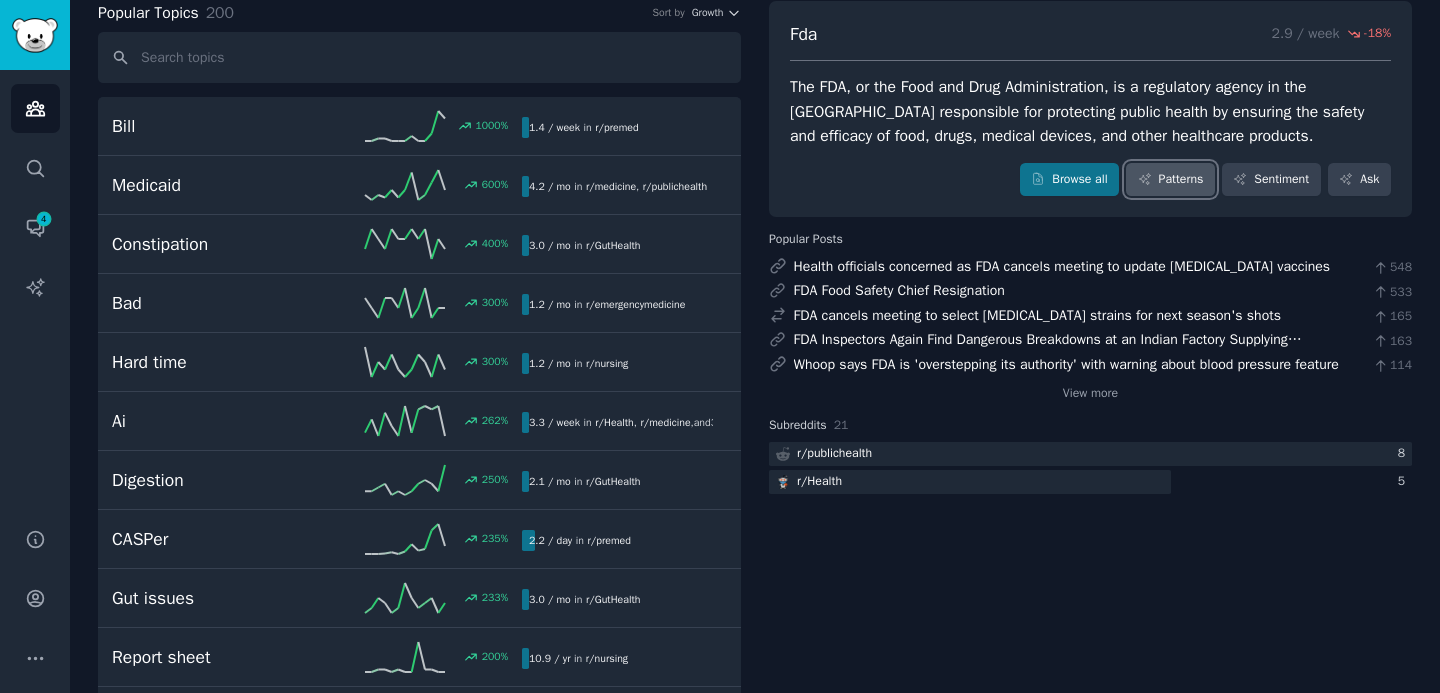 click on "Patterns" at bounding box center (1170, 180) 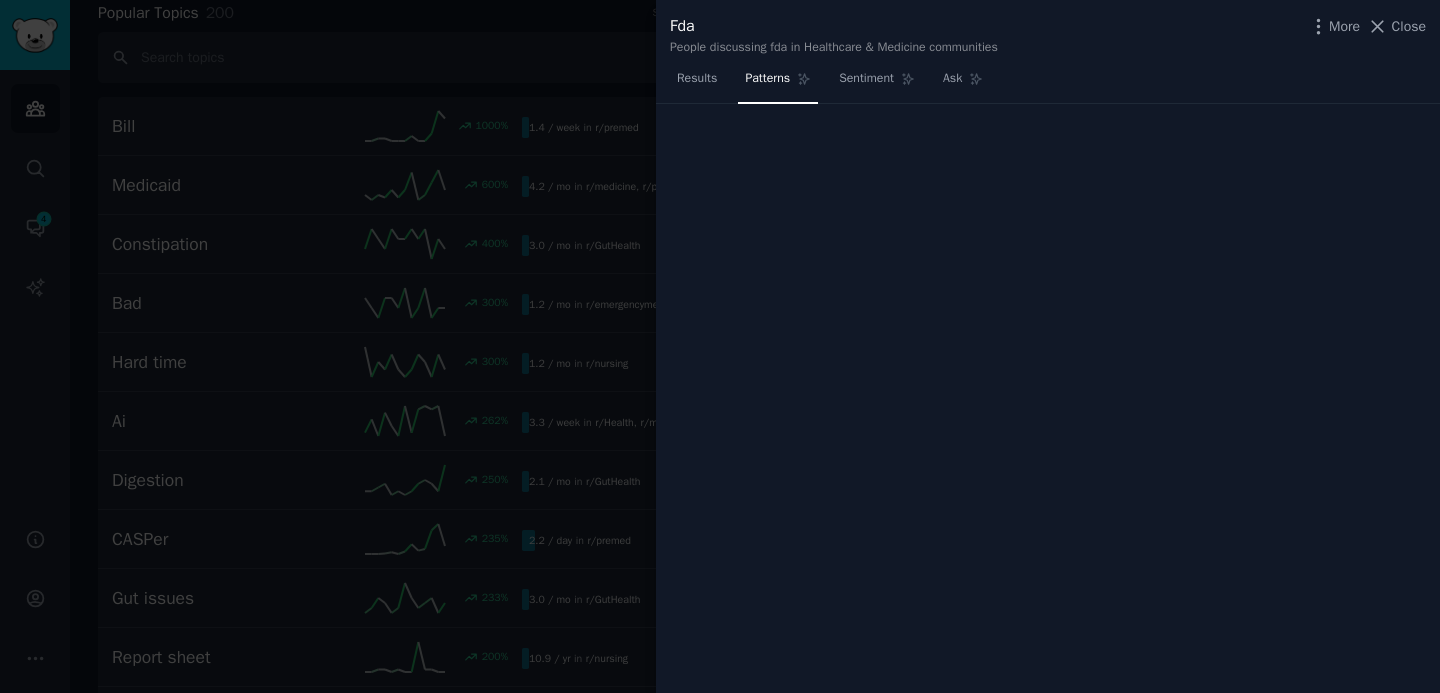 click on "Results Patterns Sentiment Ask" at bounding box center (830, 83) 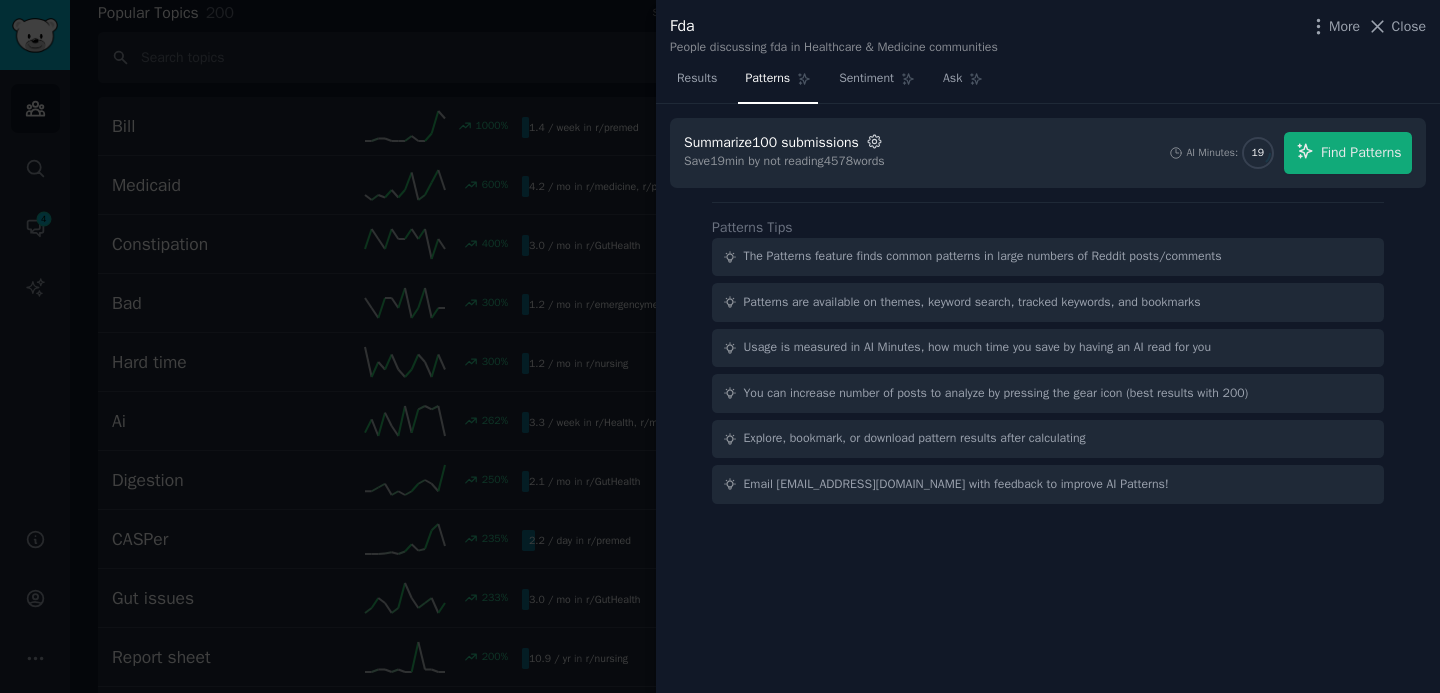 click 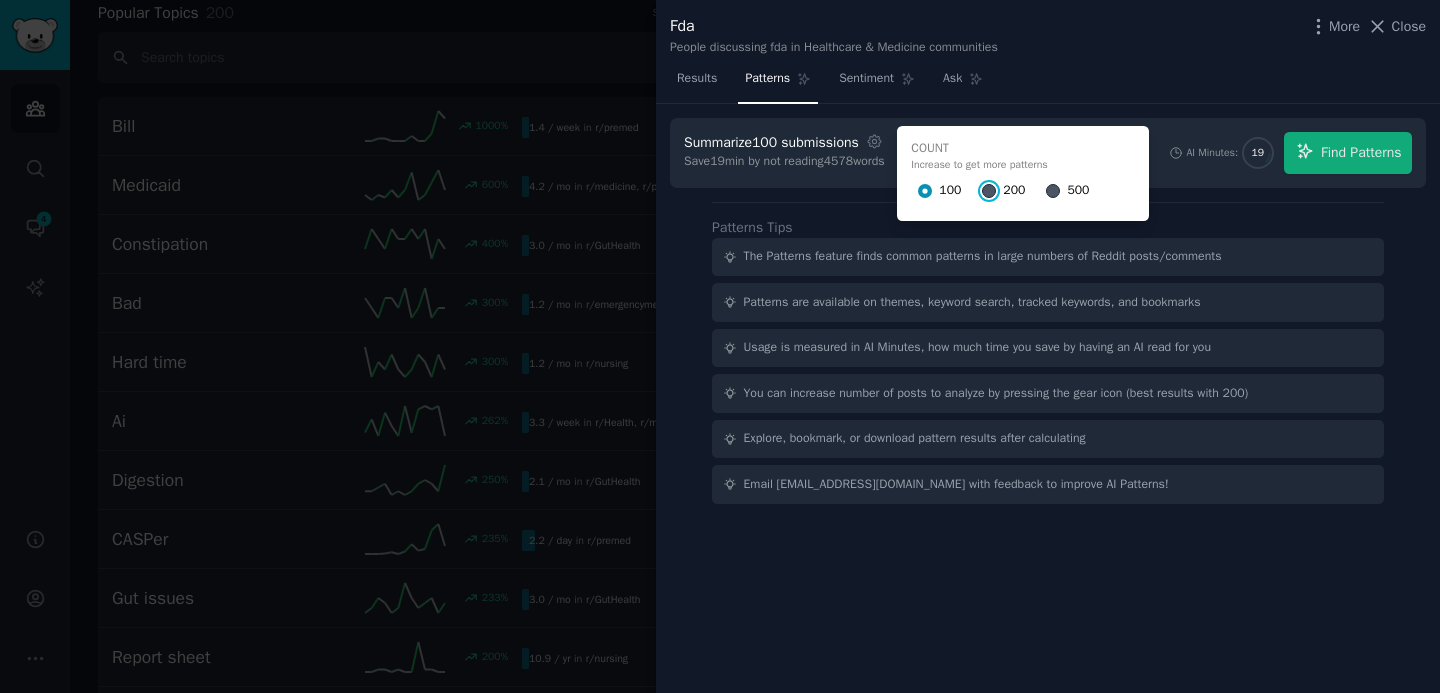 click on "200" at bounding box center [989, 191] 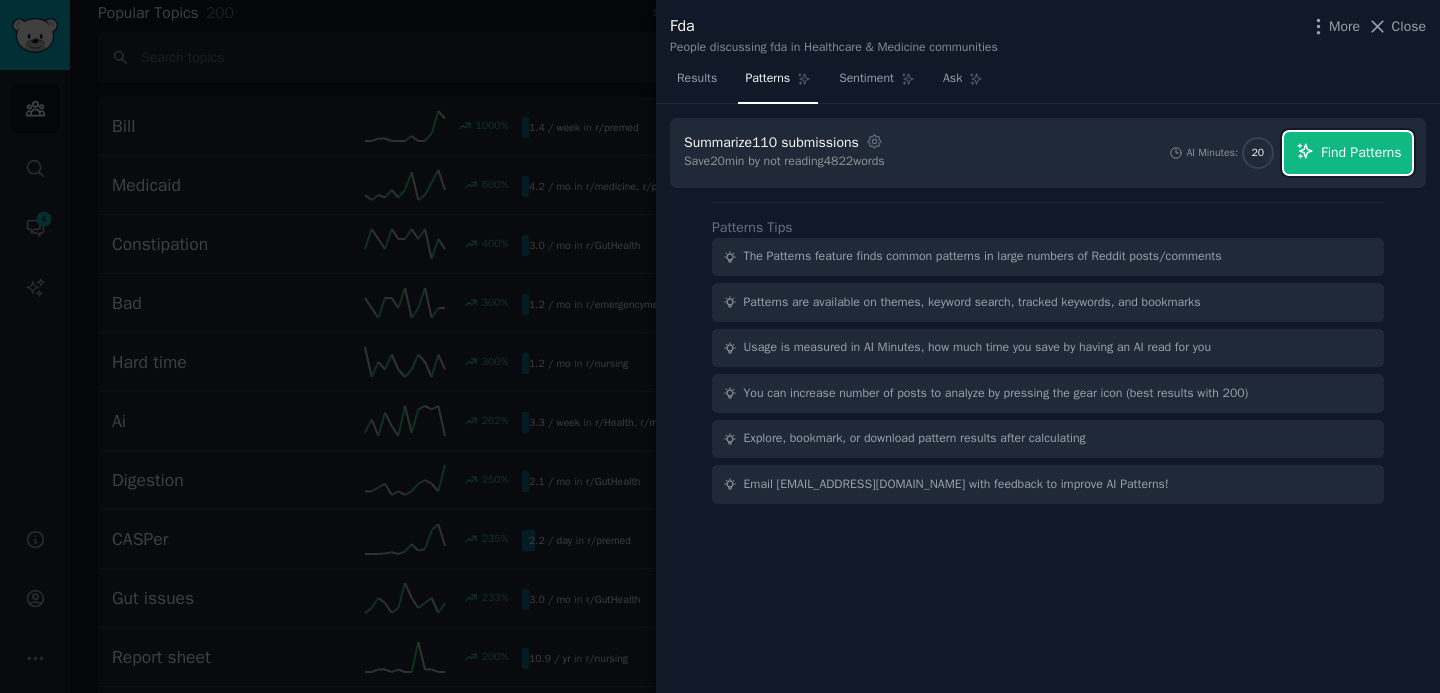 click 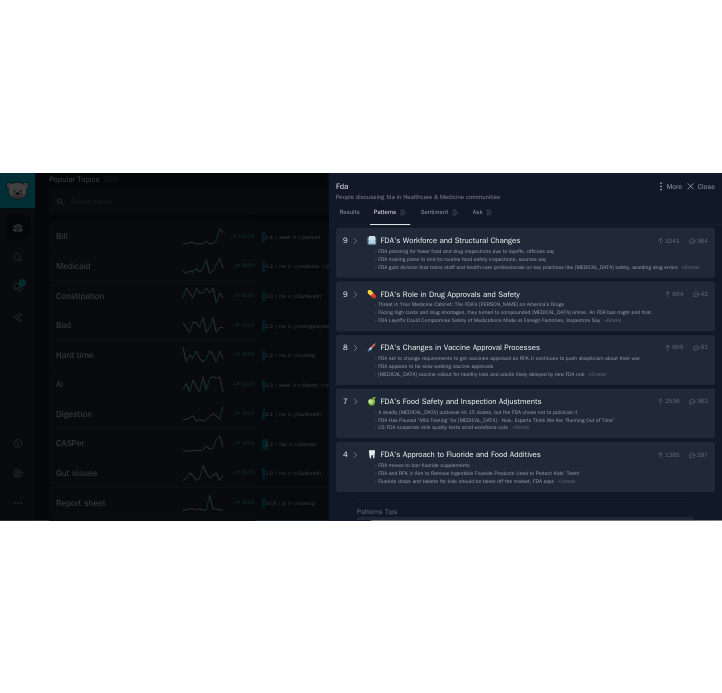 scroll, scrollTop: 0, scrollLeft: 0, axis: both 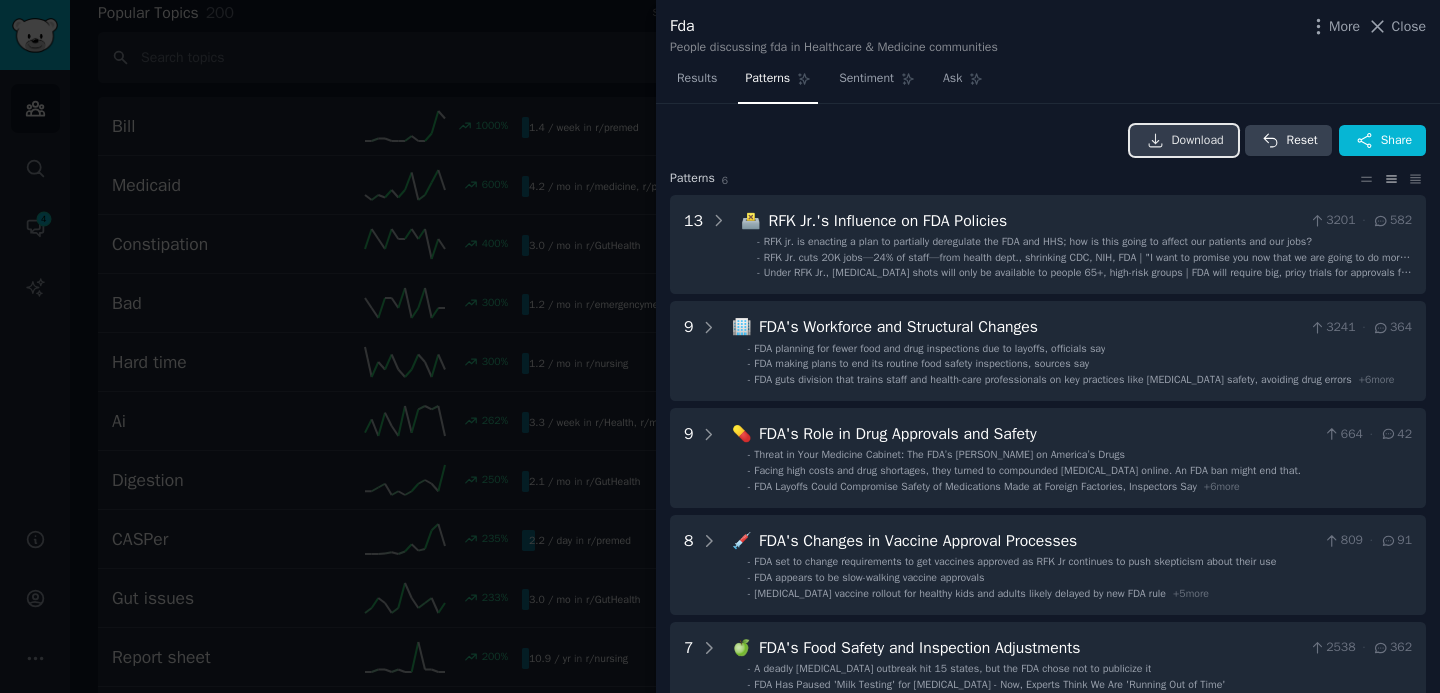 click on "Download" at bounding box center [1198, 141] 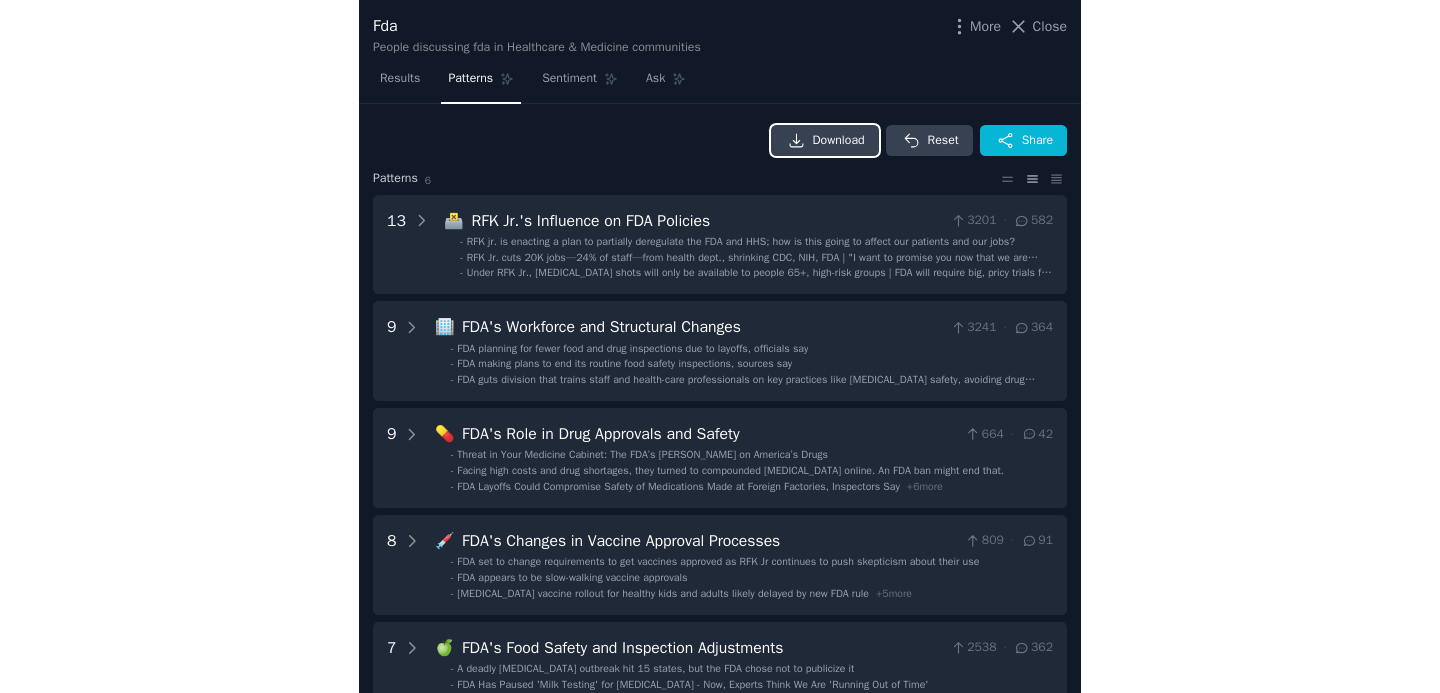 scroll, scrollTop: 119, scrollLeft: 0, axis: vertical 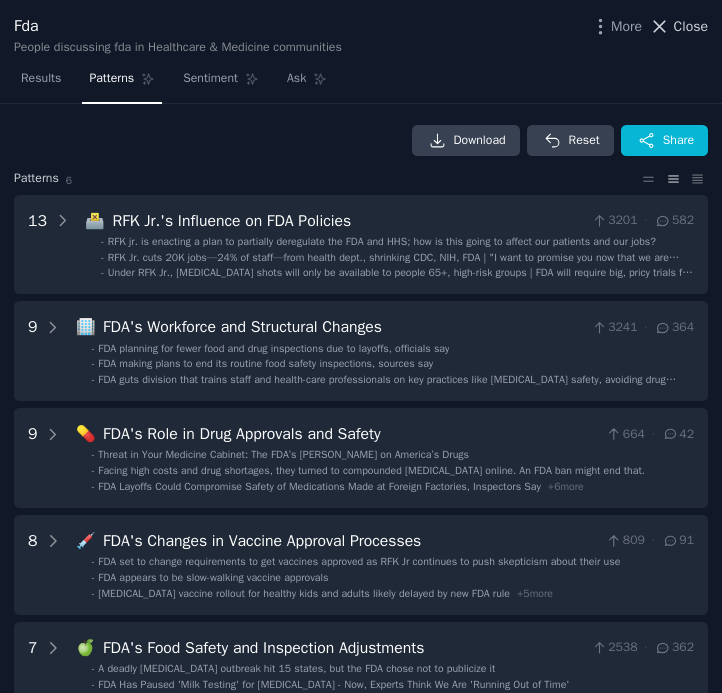 click on "Close" at bounding box center (691, 26) 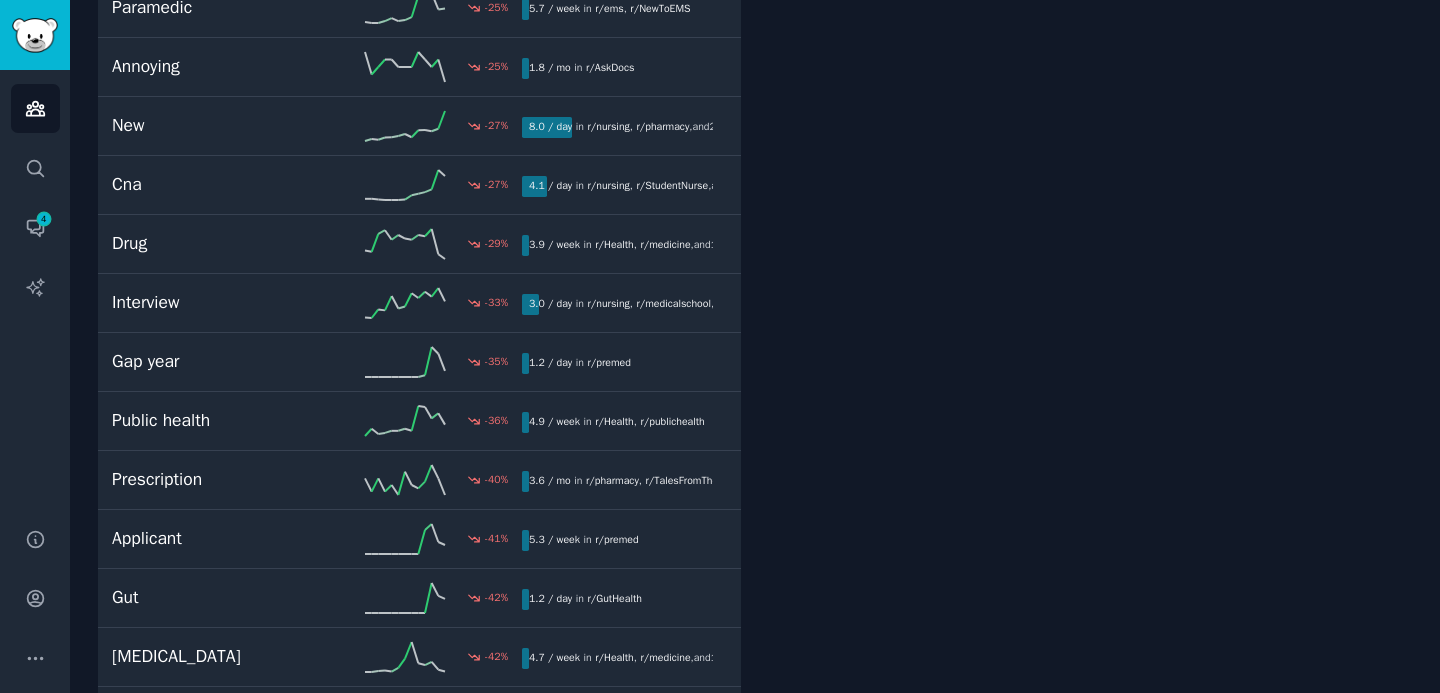scroll, scrollTop: 10319, scrollLeft: 0, axis: vertical 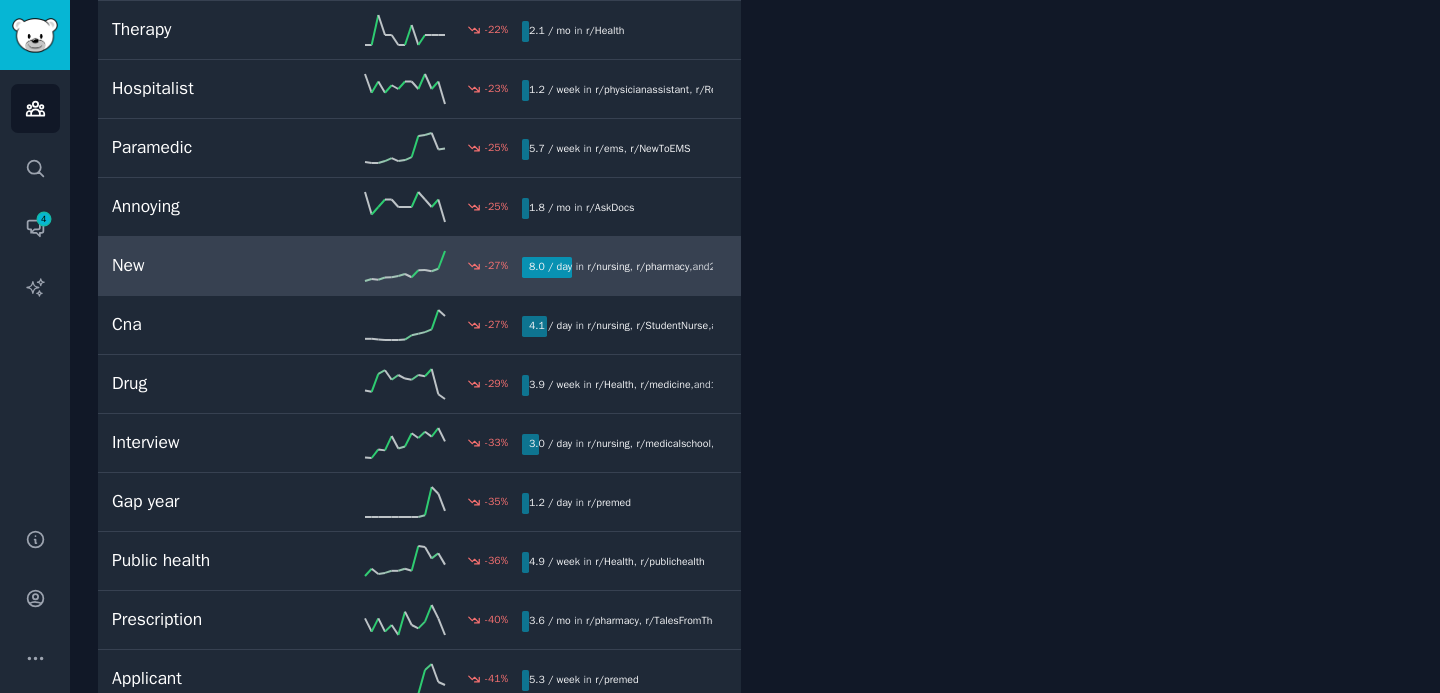 click on "New" at bounding box center (214, 265) 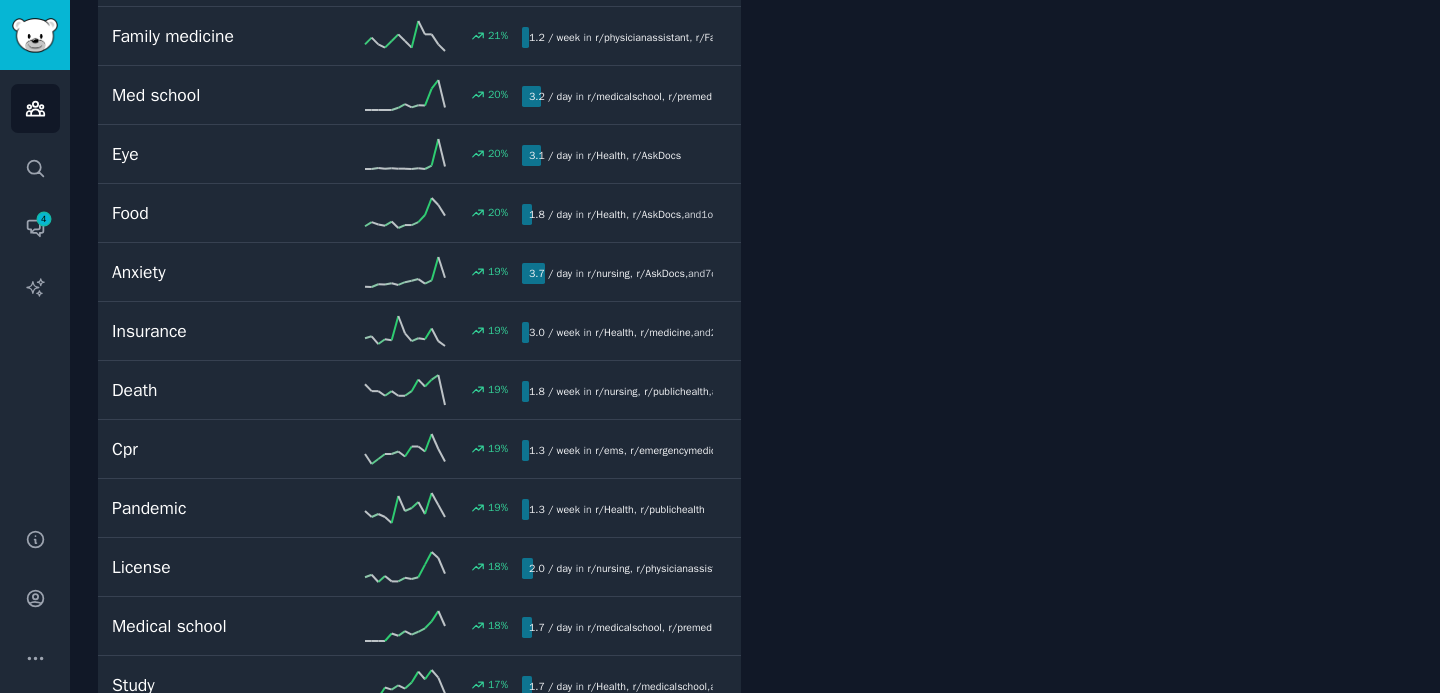 scroll, scrollTop: 3713, scrollLeft: 0, axis: vertical 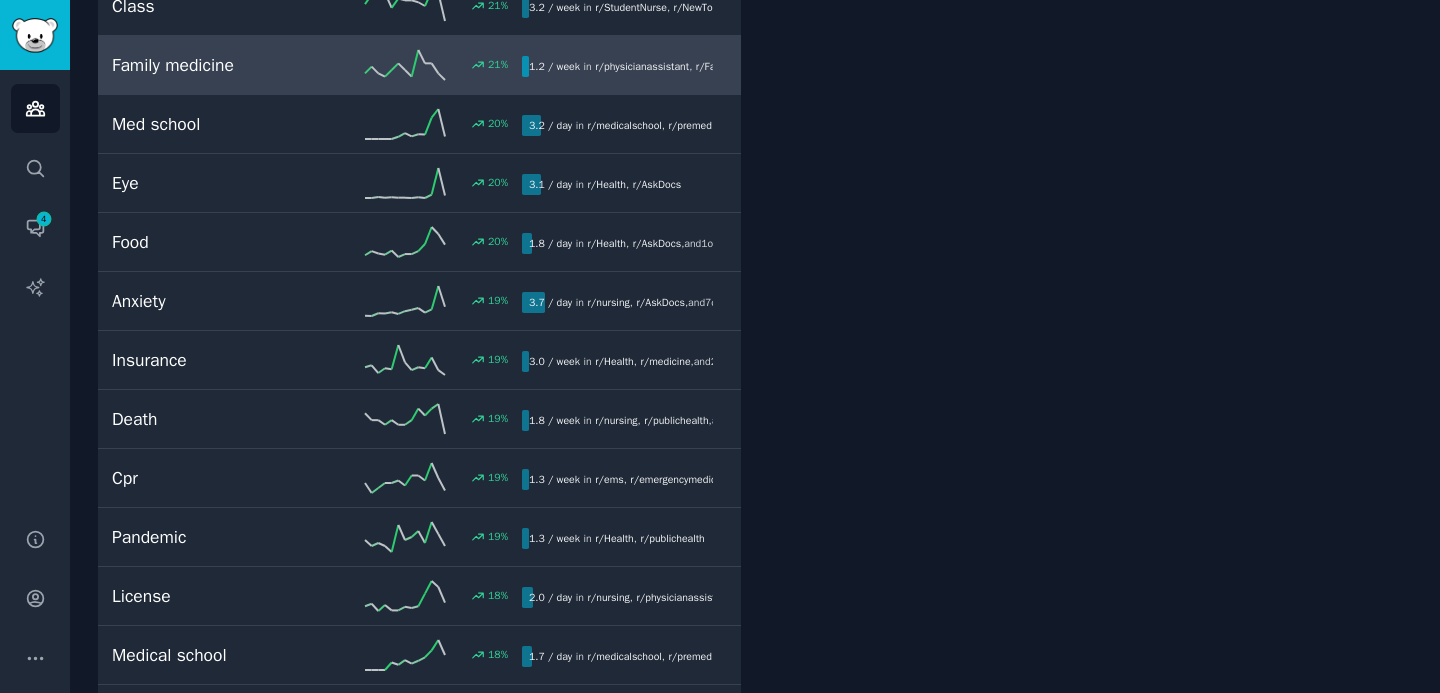 click on "Family medicine" at bounding box center [214, 65] 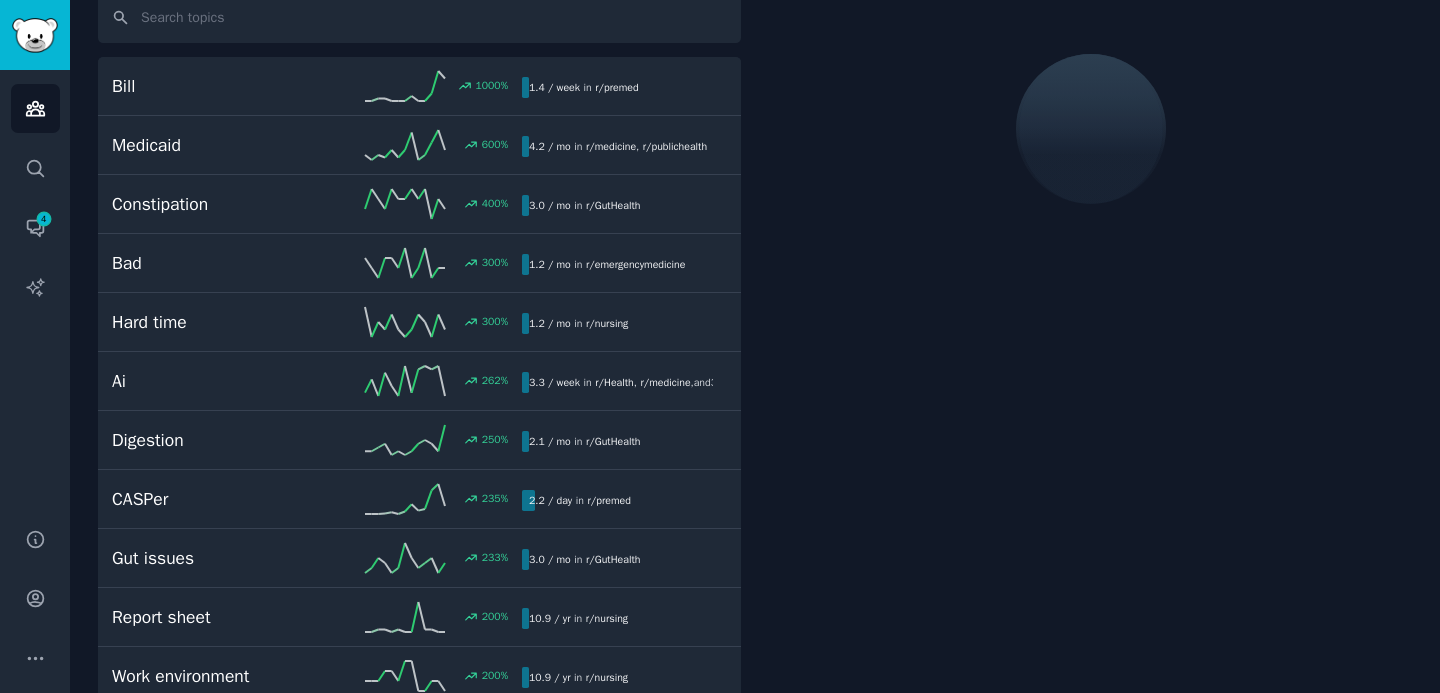 scroll, scrollTop: 112, scrollLeft: 0, axis: vertical 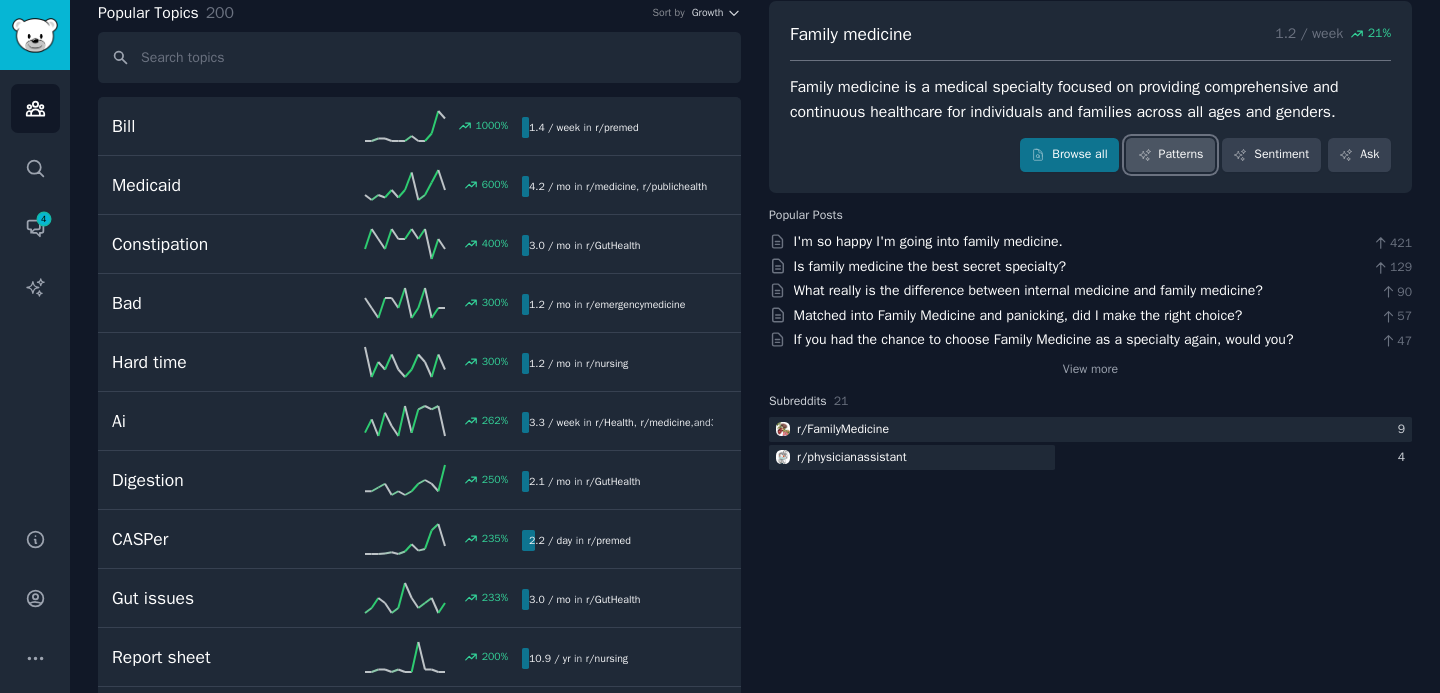 click on "Patterns" at bounding box center (1170, 155) 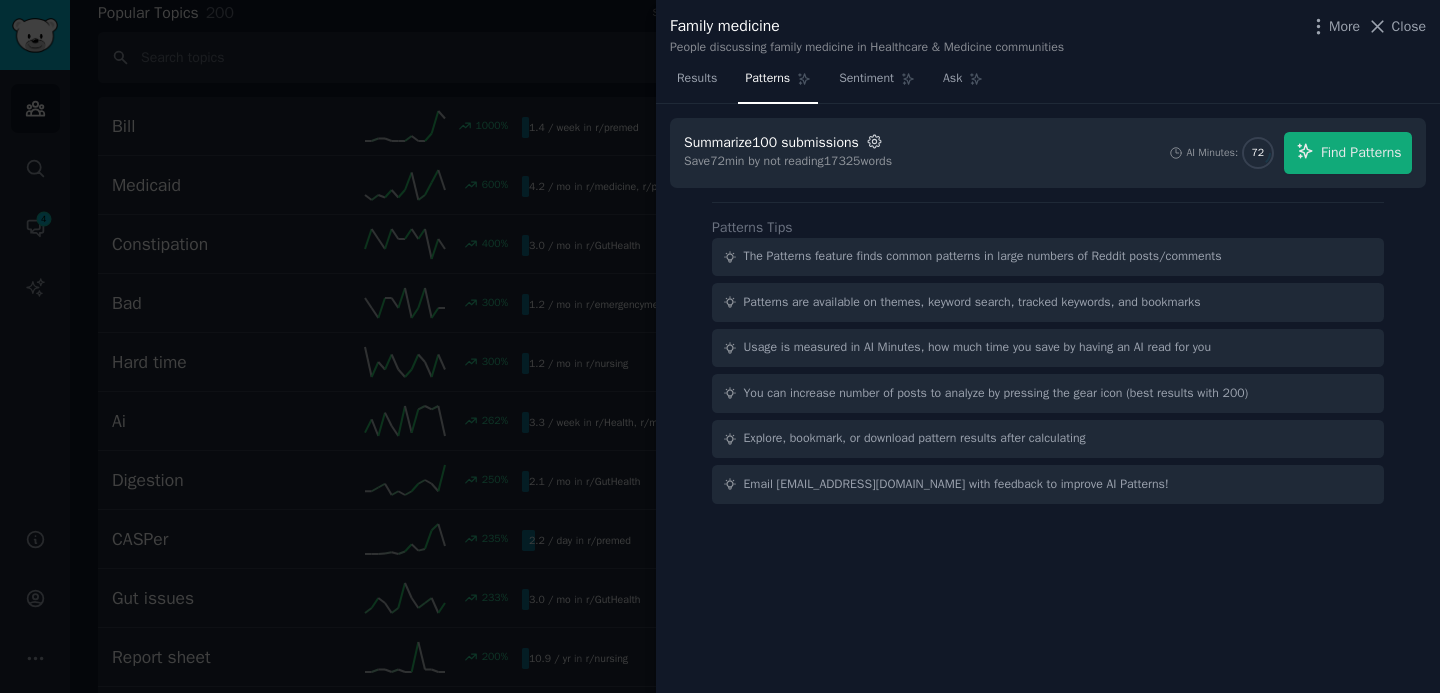 click 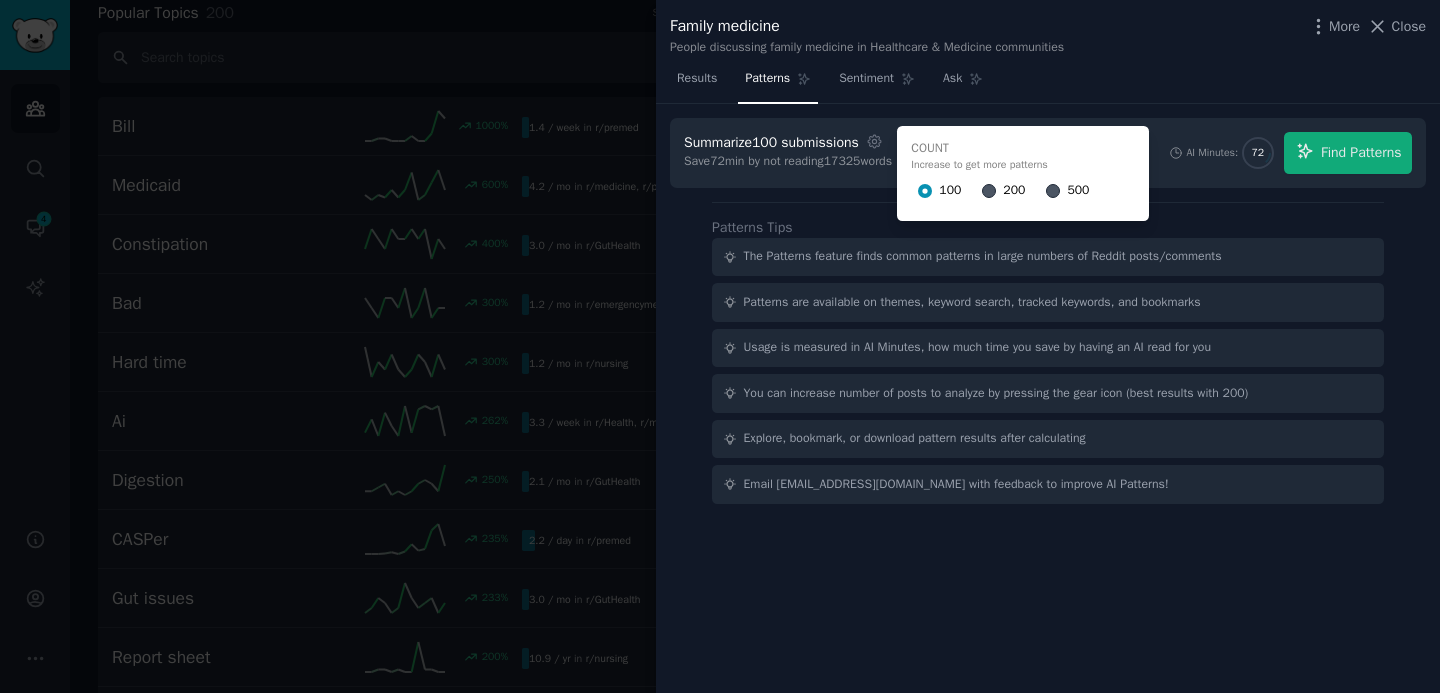 click on "200" at bounding box center (1014, 191) 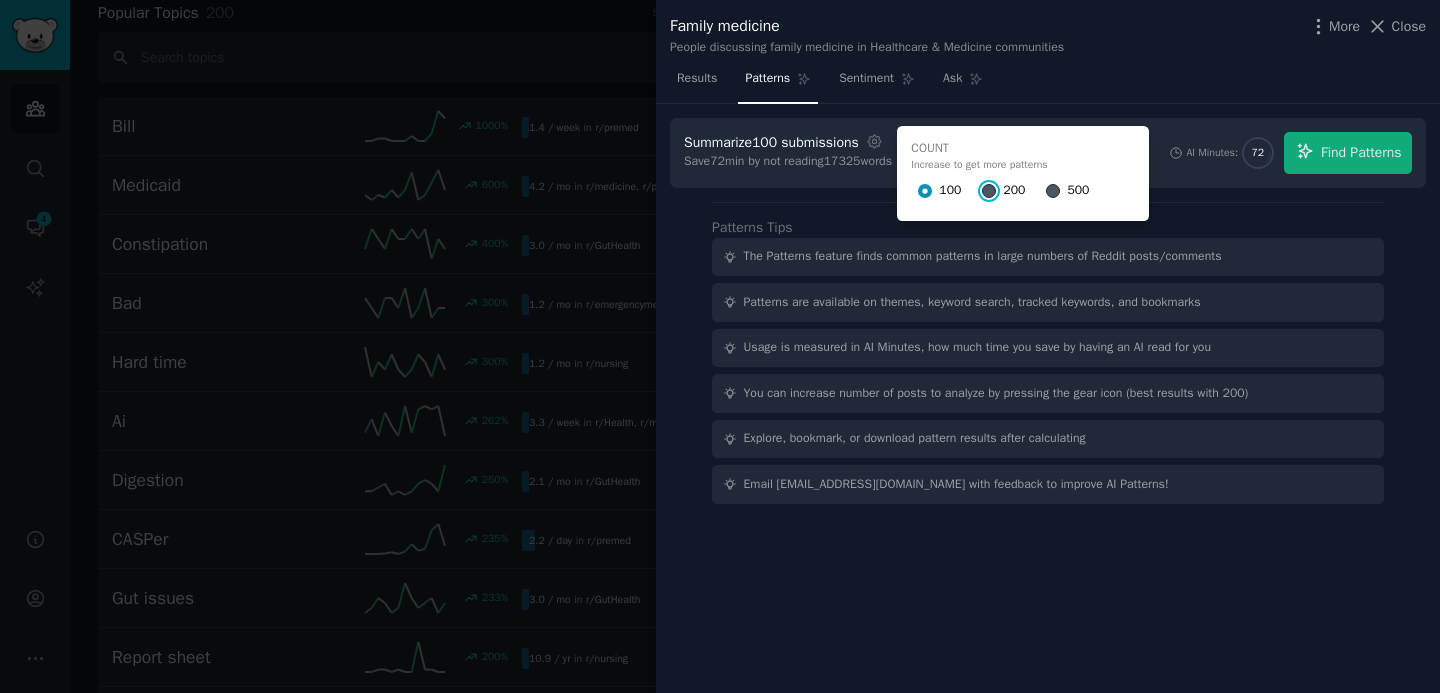 click on "200" at bounding box center [989, 191] 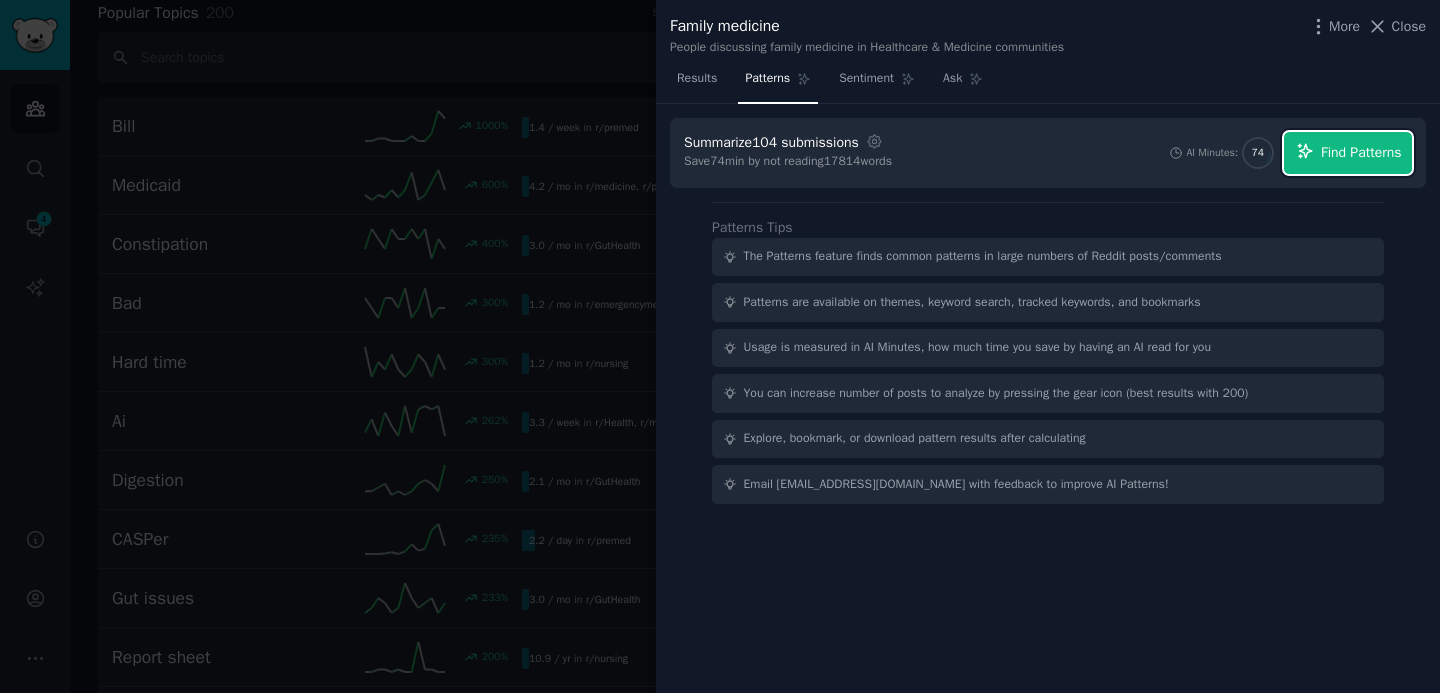 click on "Find Patterns" at bounding box center (1361, 152) 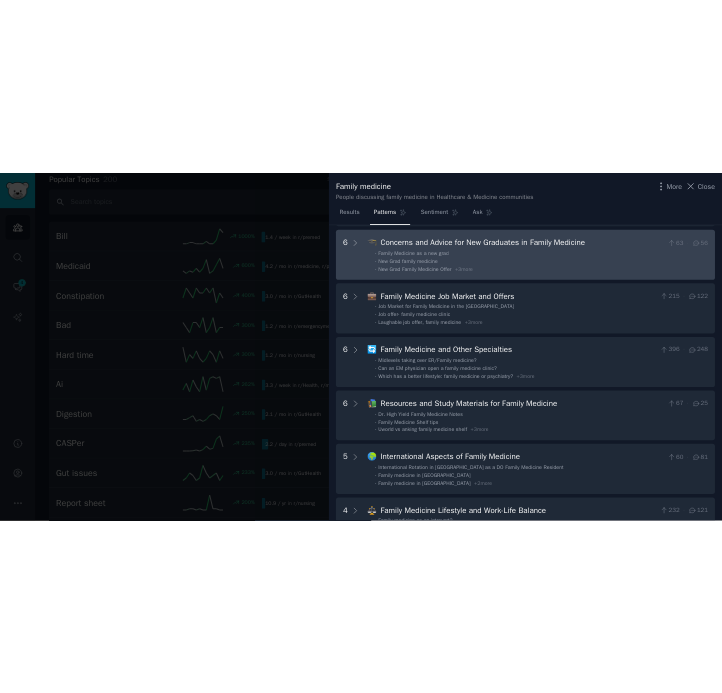scroll, scrollTop: 0, scrollLeft: 0, axis: both 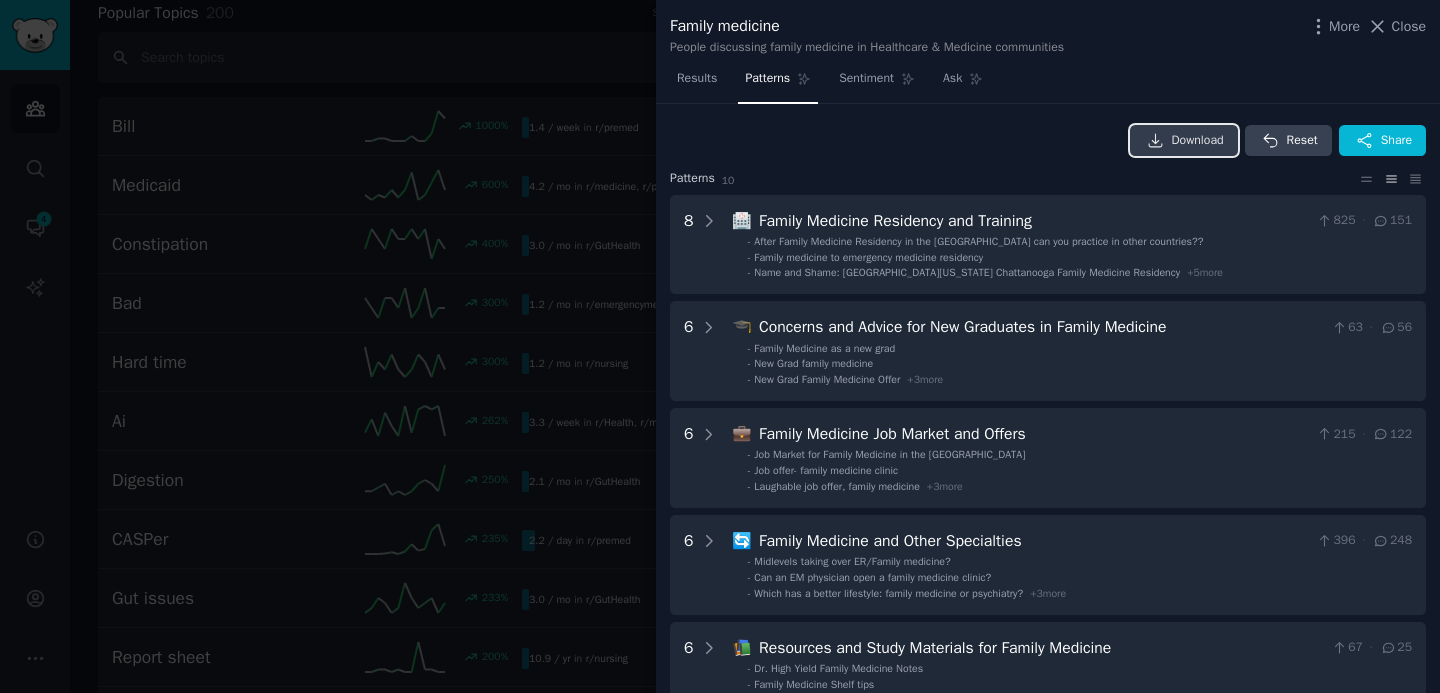click on "Download" at bounding box center [1198, 141] 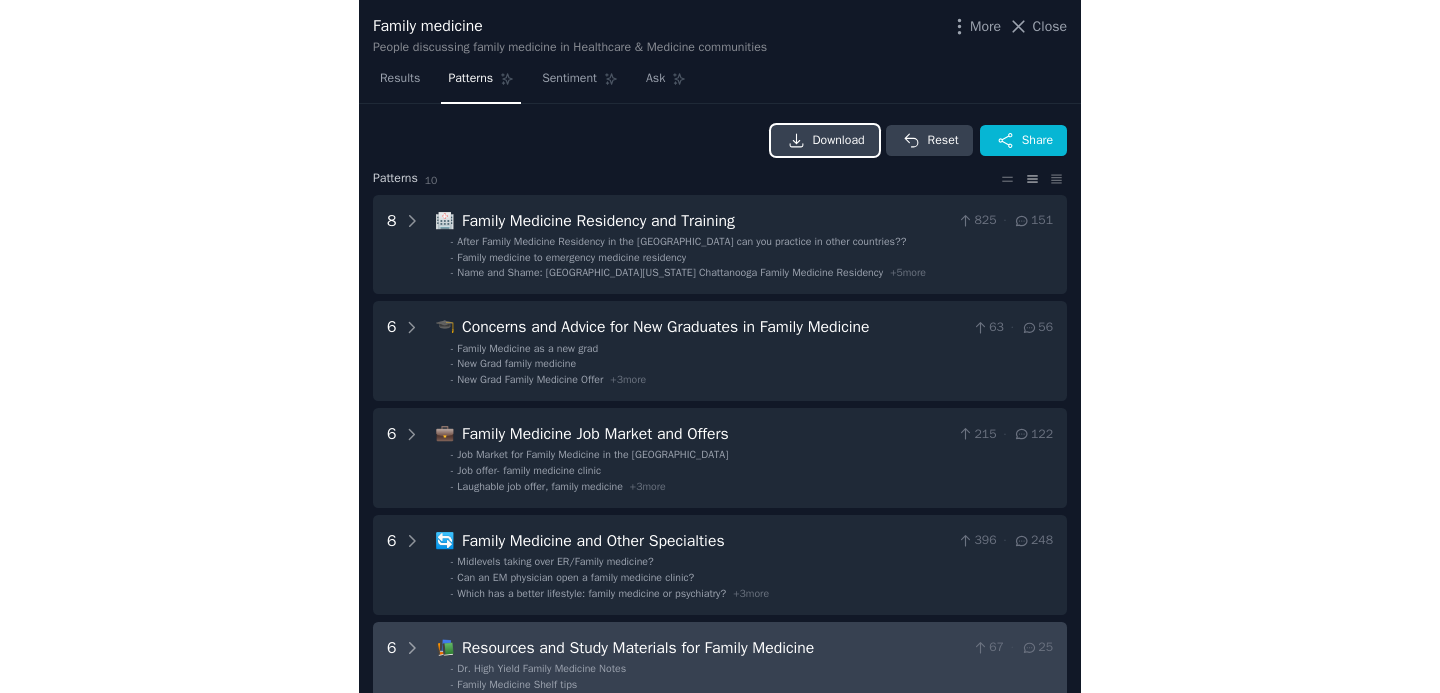 scroll, scrollTop: 119, scrollLeft: 0, axis: vertical 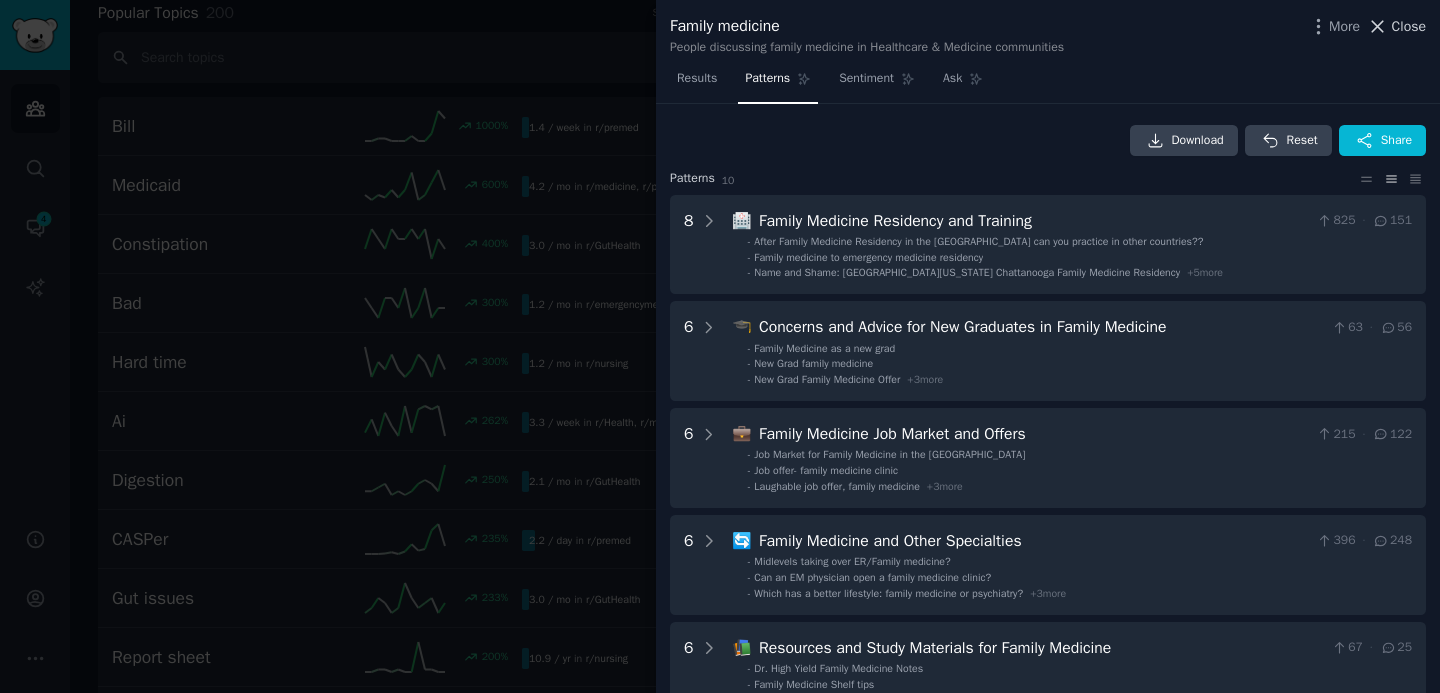 click on "Close" at bounding box center (1409, 26) 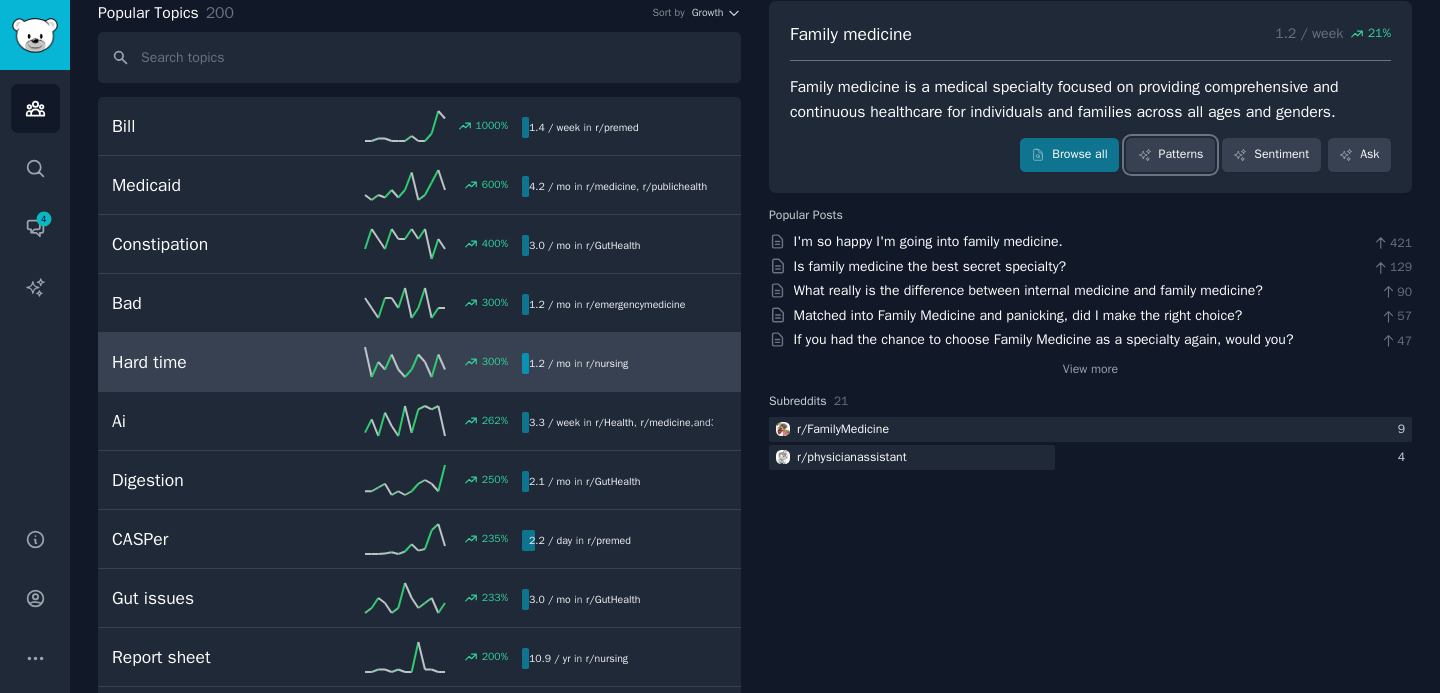 scroll, scrollTop: 0, scrollLeft: 0, axis: both 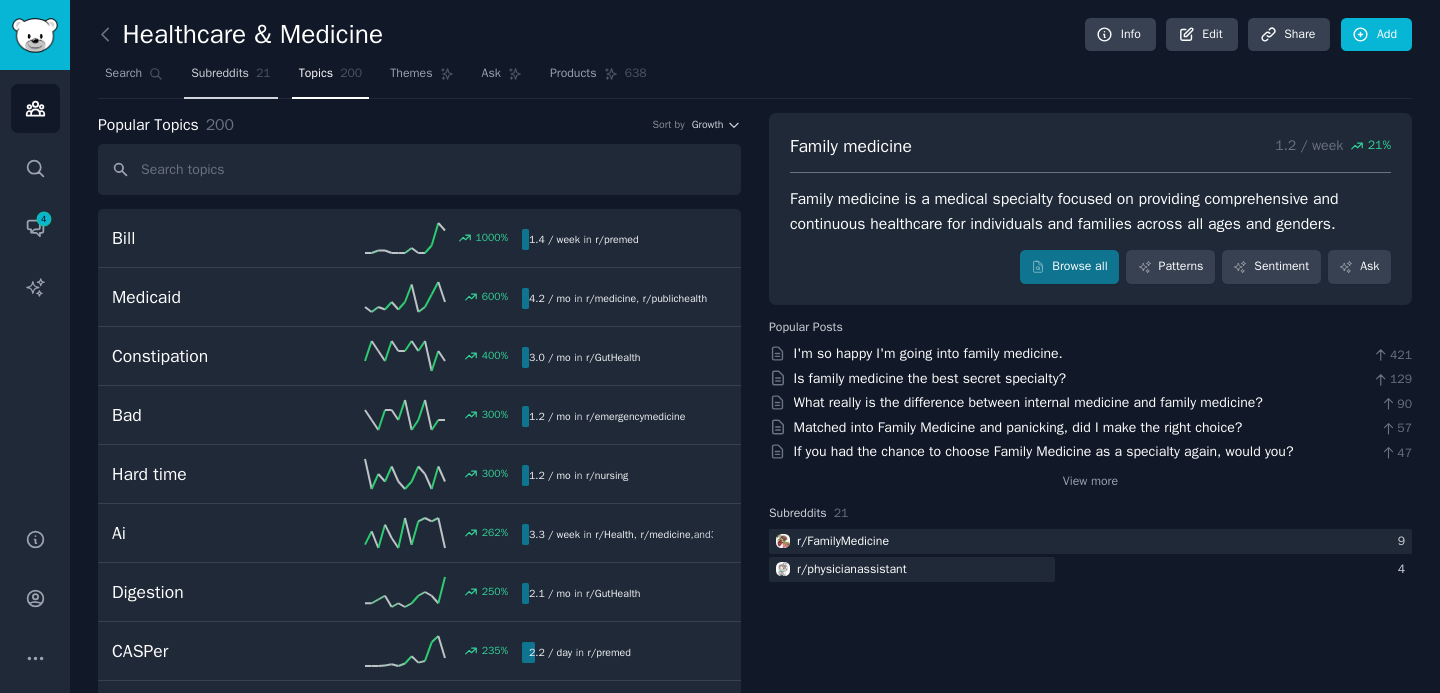 click on "Subreddits" at bounding box center (220, 74) 